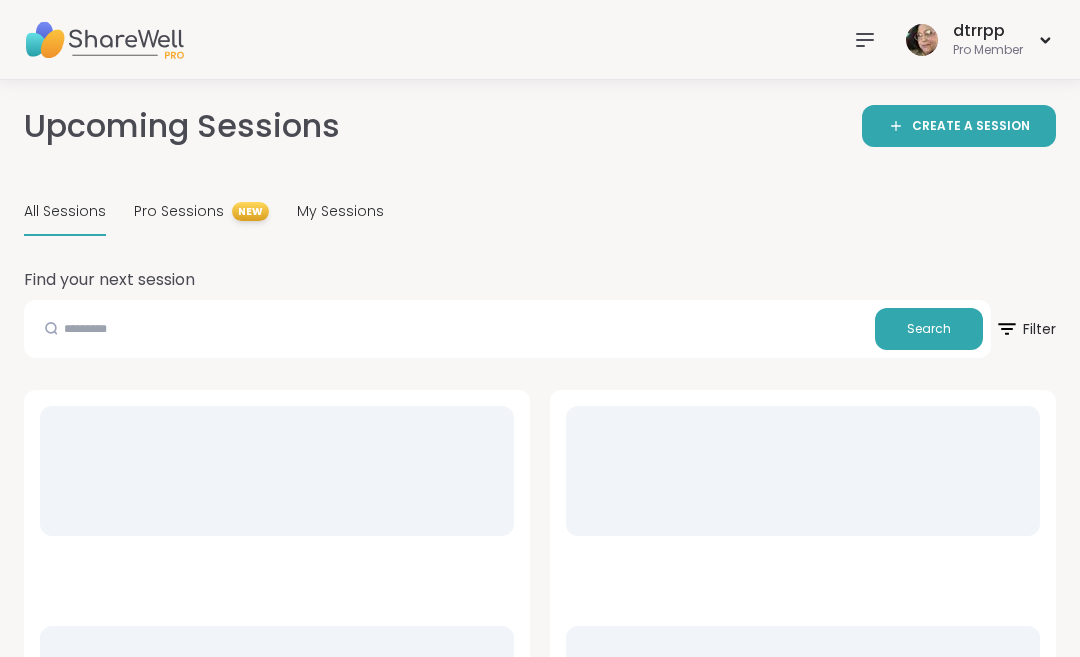 scroll, scrollTop: 0, scrollLeft: 0, axis: both 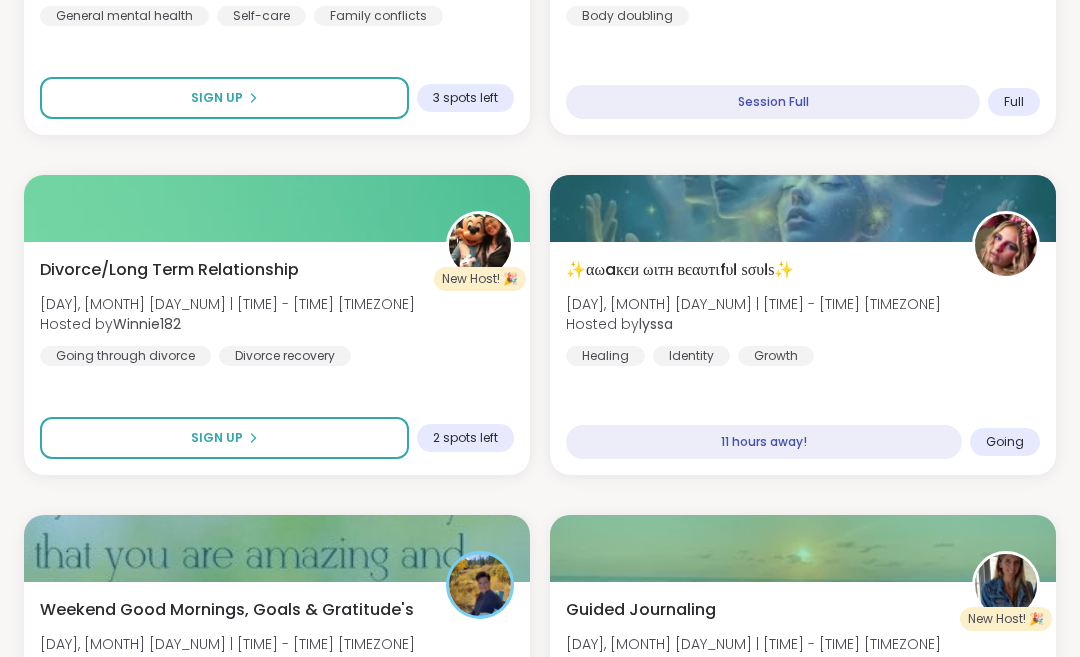 click on "✨αωaкєи ωιтн вєαυтιfυℓ ѕσυℓѕ✨ [DAY], [MONTH] [DAY_NUM] | [TIME] - [TIME] [TIMEZONE] Hosted by  [USERNAME] Healing Identity Growth [NUMBER] hours away! Going" at bounding box center (803, 358) 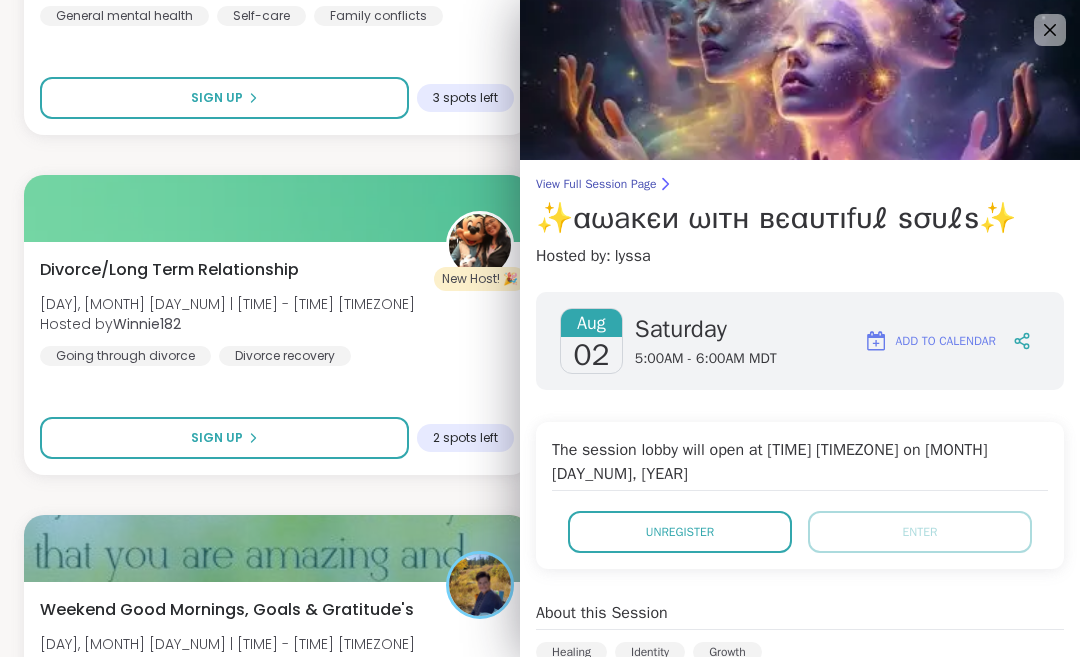 click on "Unregister" at bounding box center (680, 532) 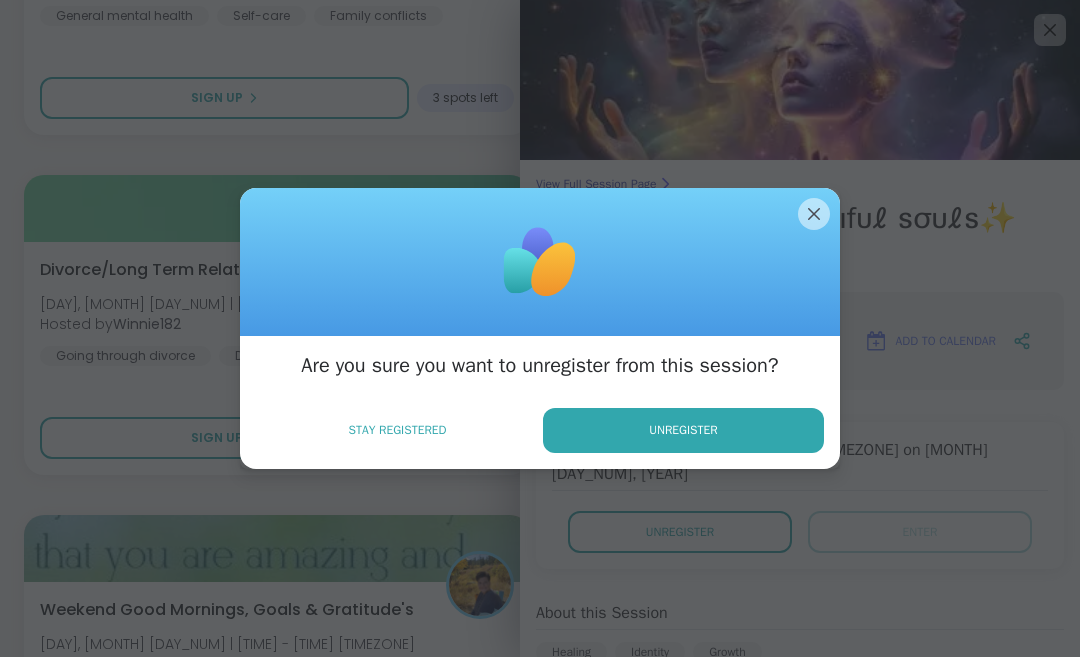 click on "Unregister" at bounding box center (683, 430) 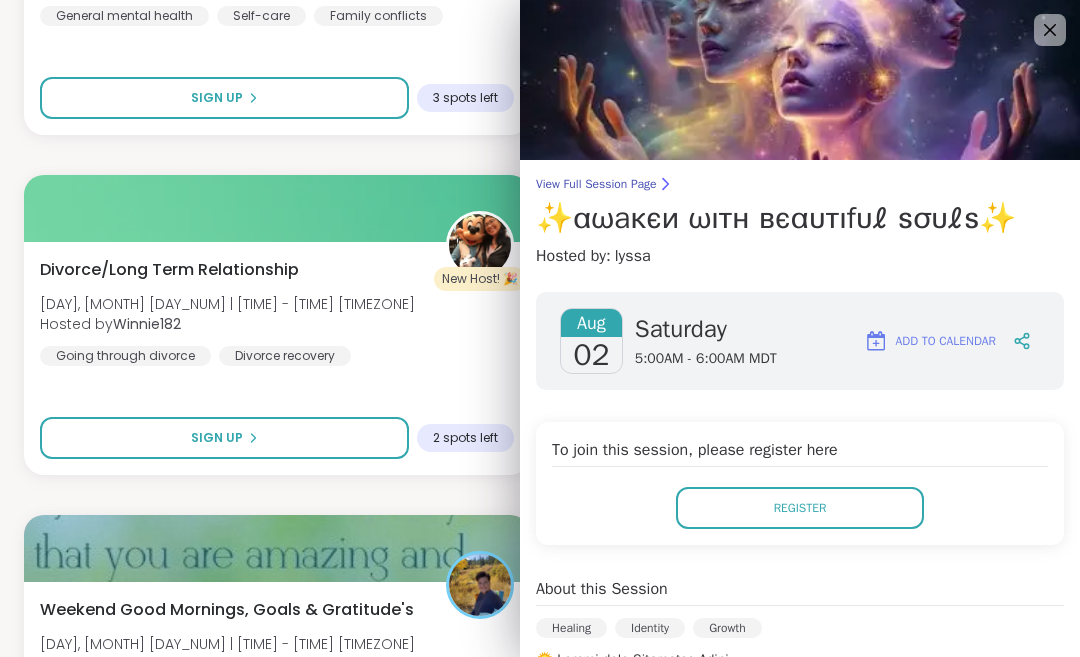 click 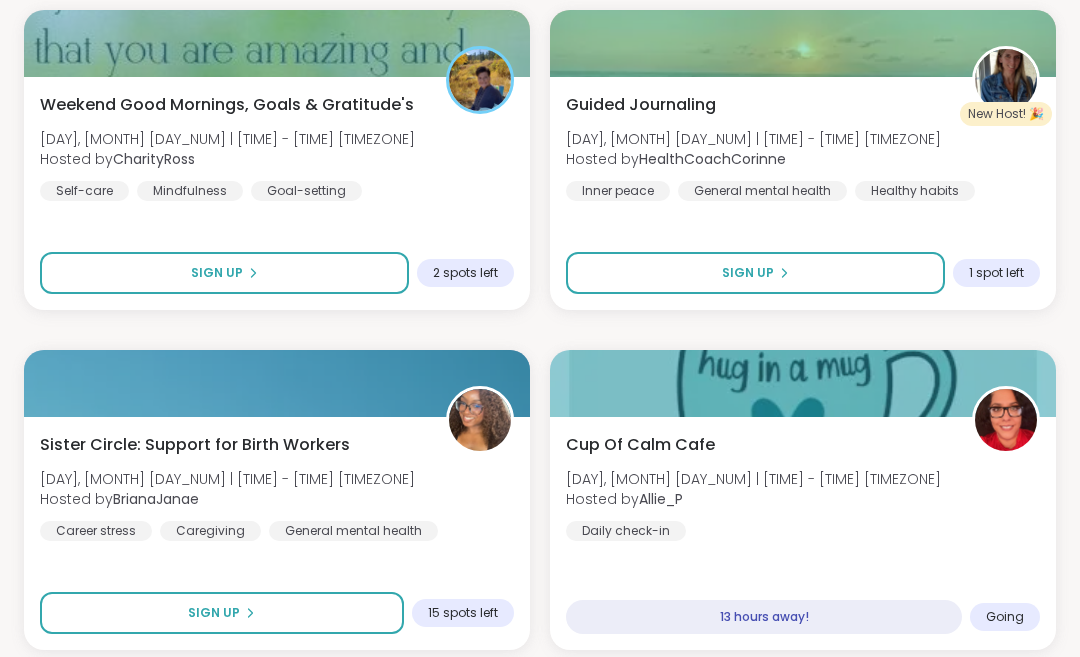 scroll, scrollTop: 2864, scrollLeft: 0, axis: vertical 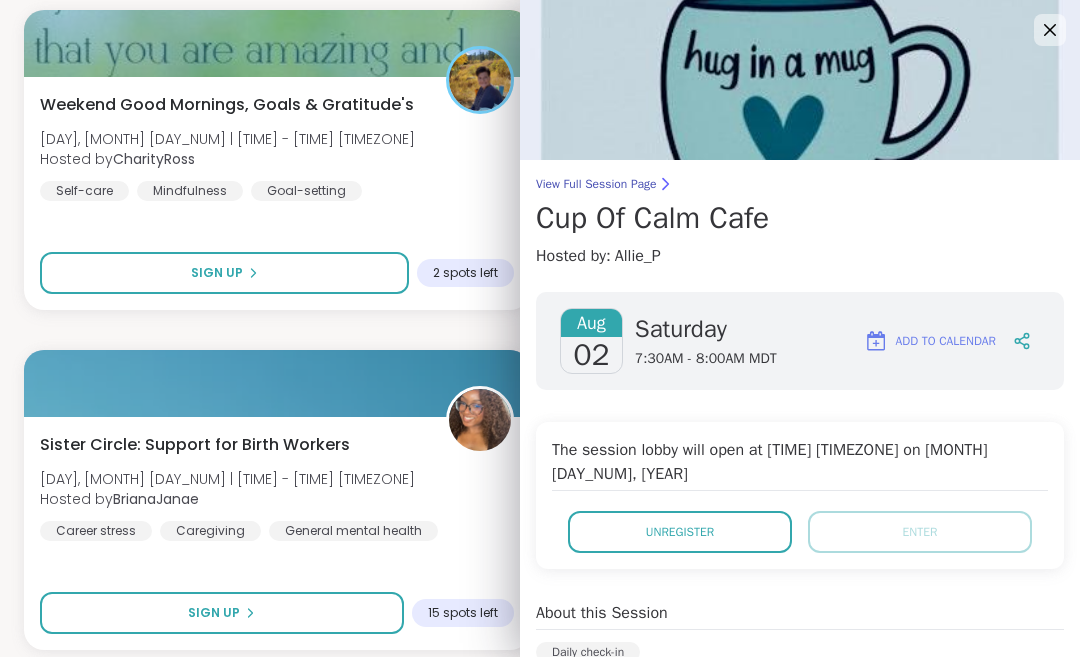 click on "Unregister" at bounding box center (680, 532) 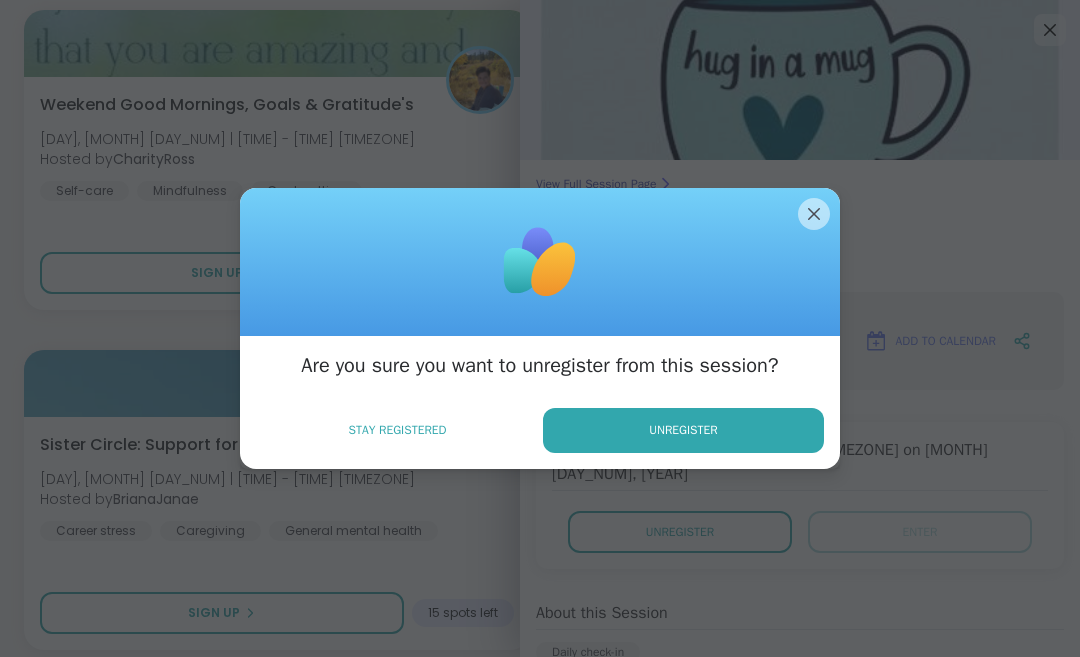 click on "Unregister" at bounding box center (683, 430) 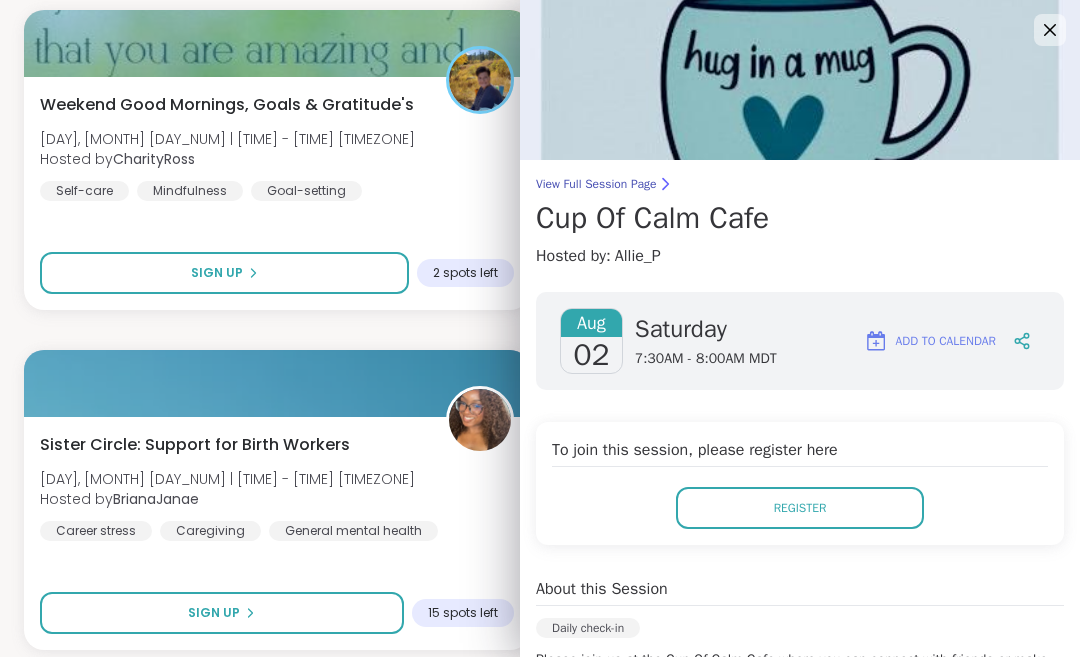 click 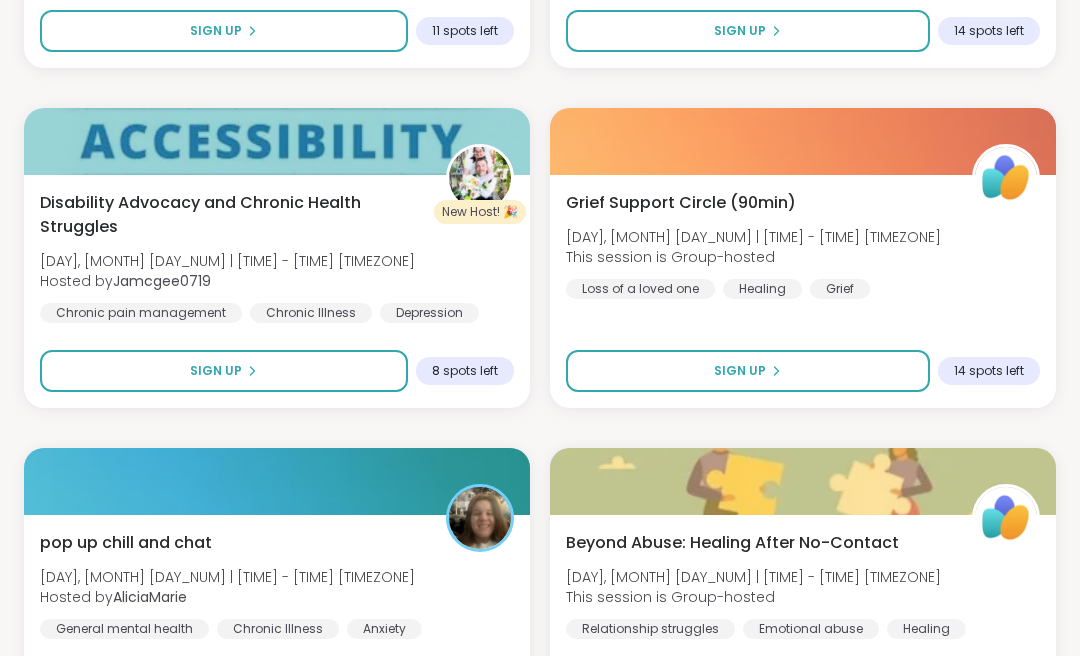 scroll, scrollTop: 5826, scrollLeft: 0, axis: vertical 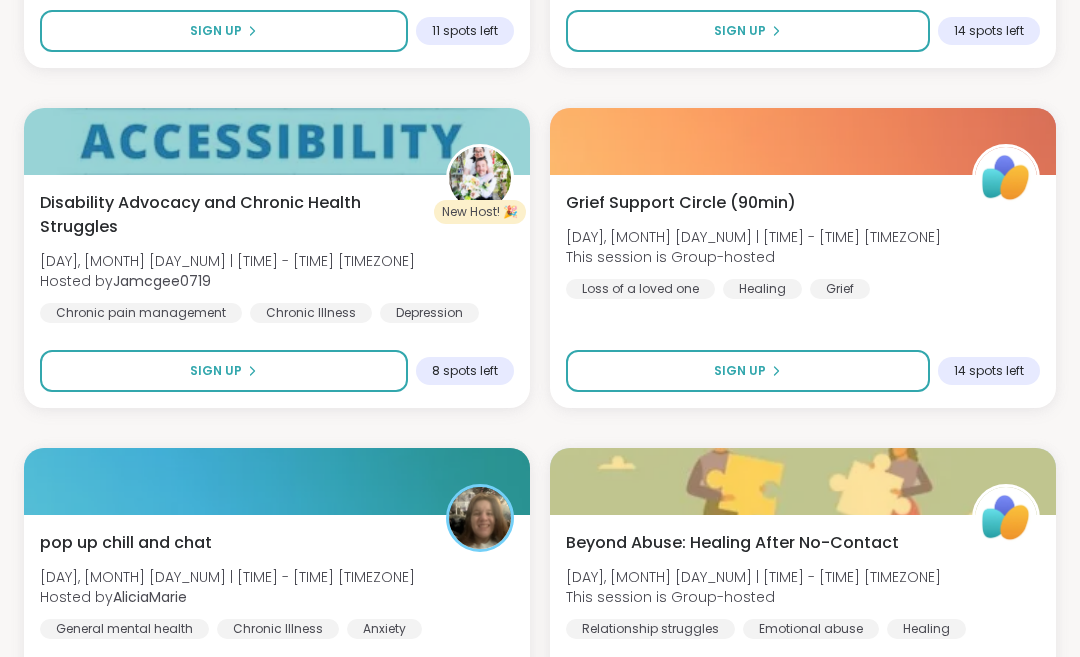 click on "Sign Up" at bounding box center (224, 371) 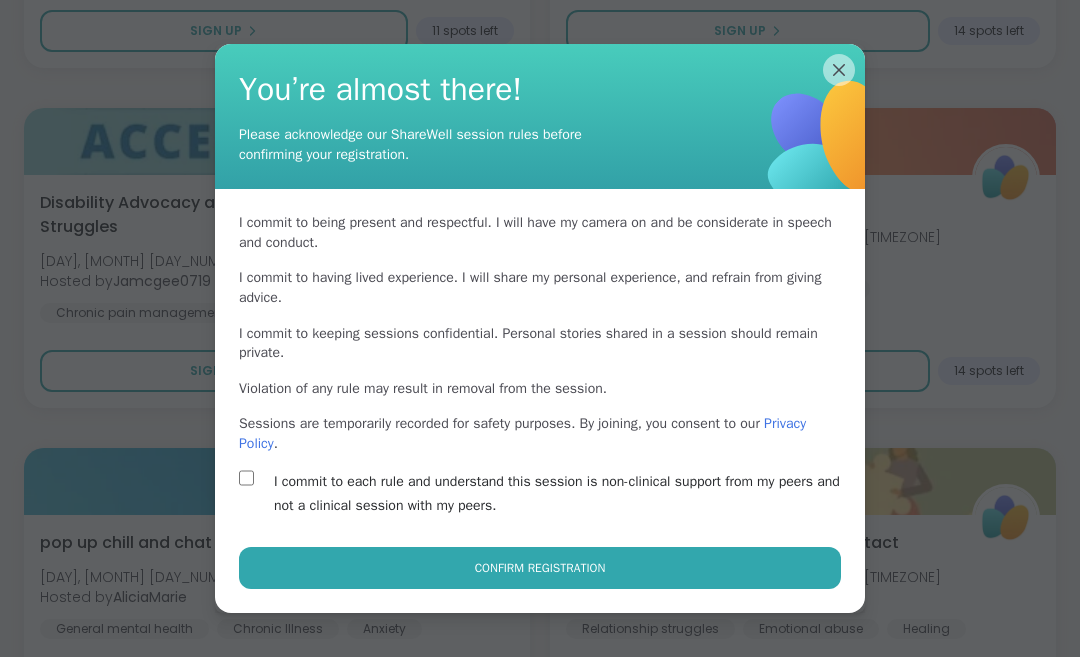 click on "Confirm Registration" at bounding box center (540, 568) 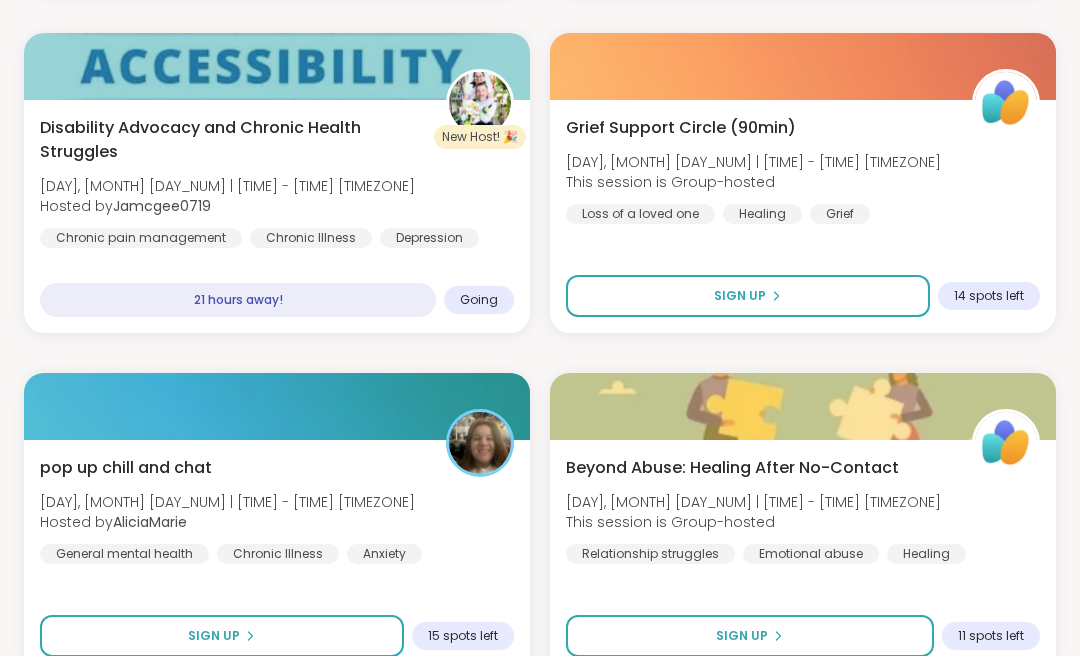 click on "Load more sessions" at bounding box center (540, 715) 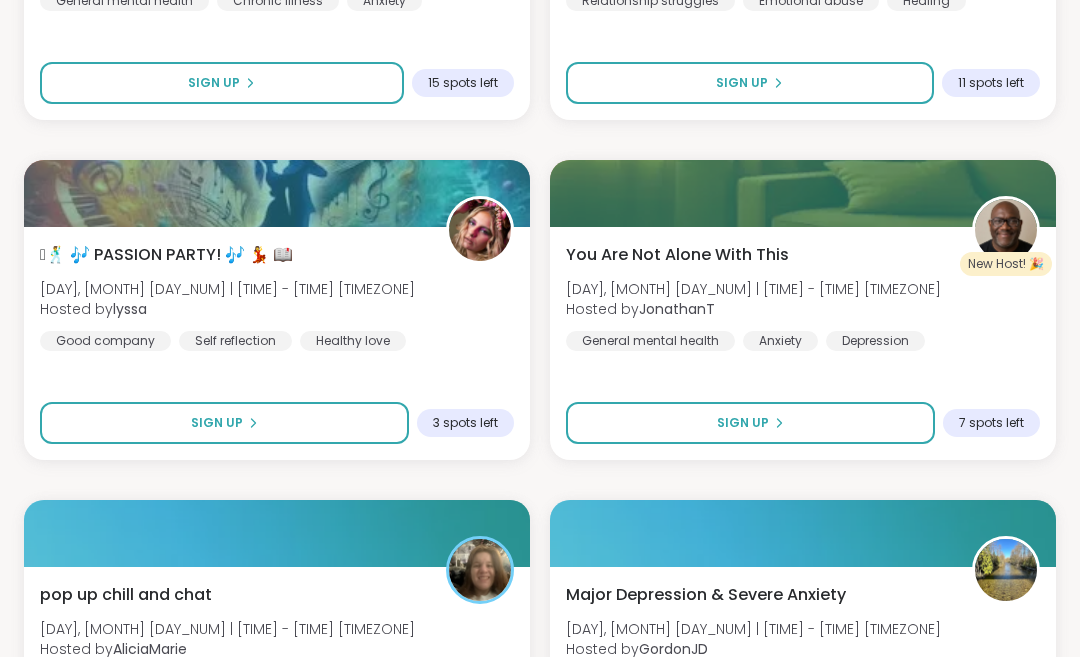scroll, scrollTop: 6456, scrollLeft: 0, axis: vertical 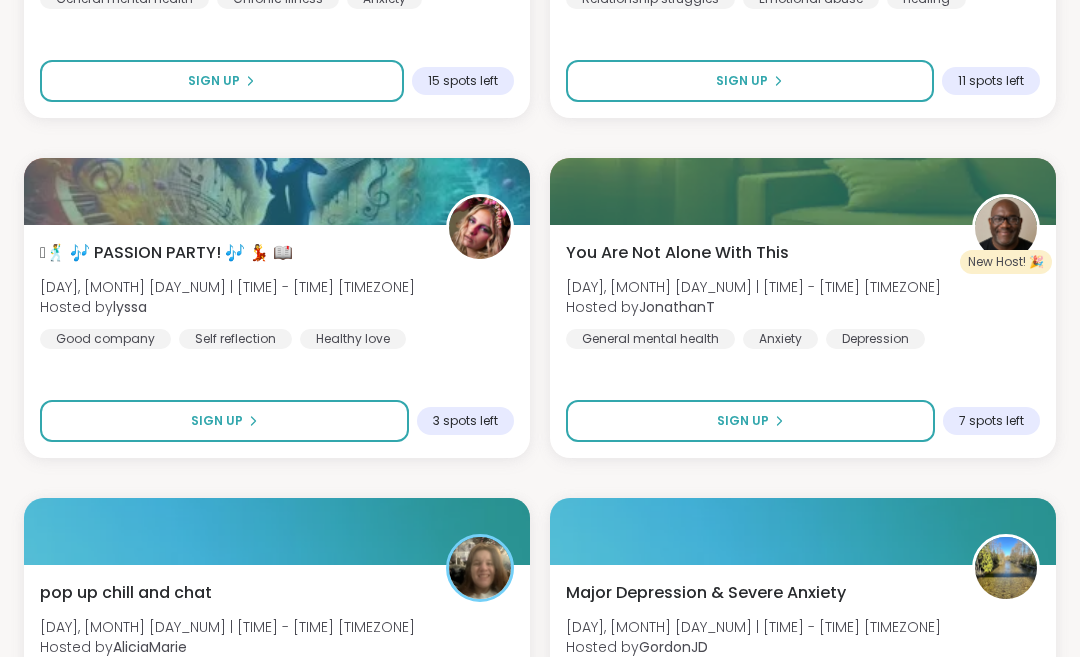 click 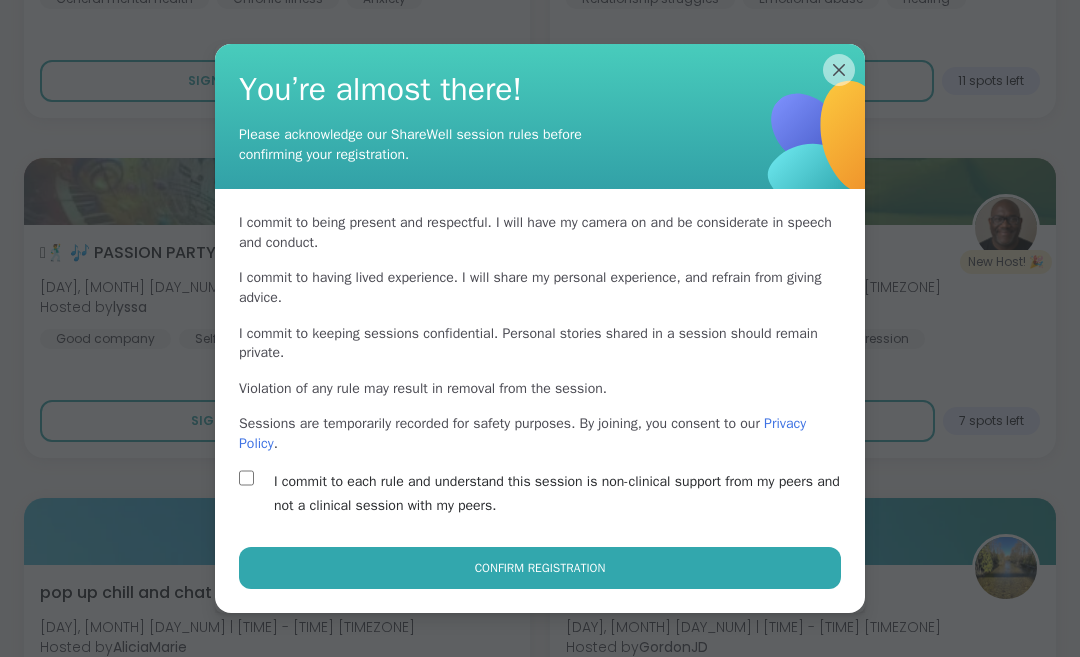 click on "Confirm Registration" at bounding box center (540, 568) 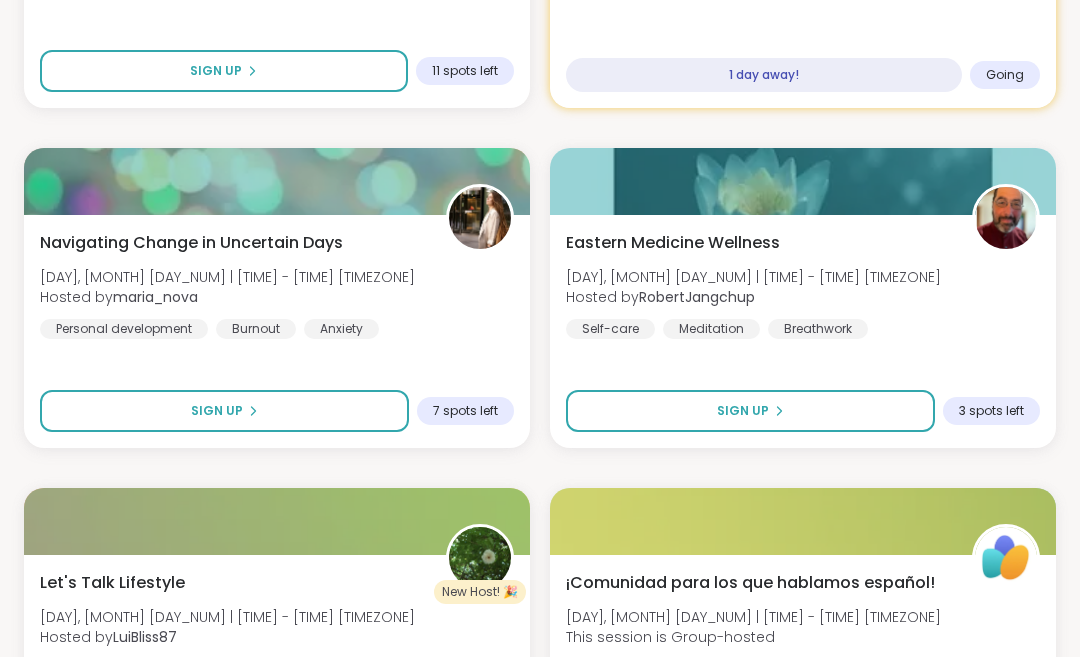 scroll, scrollTop: 8838, scrollLeft: 0, axis: vertical 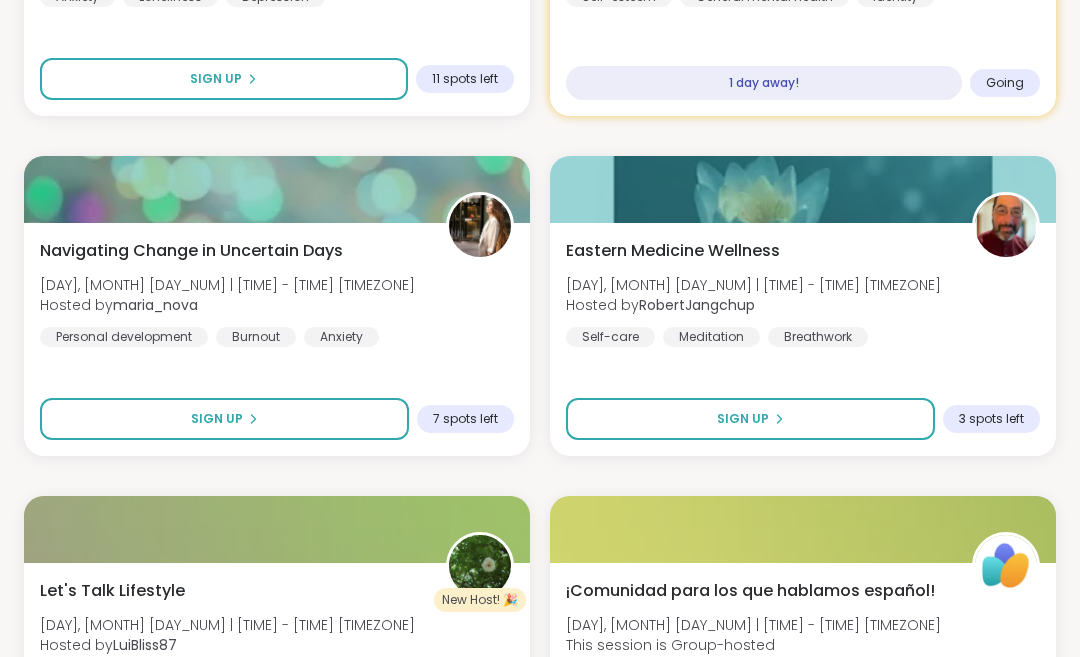 click on "Sign Up" at bounding box center (743, 419) 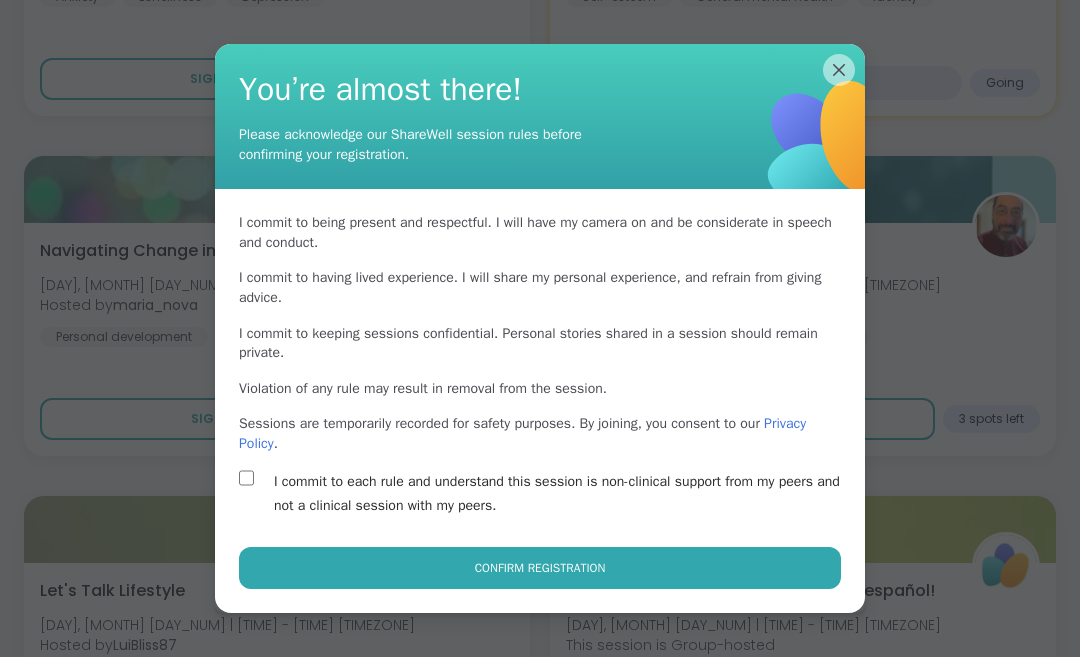 click on "Confirm Registration" at bounding box center [540, 568] 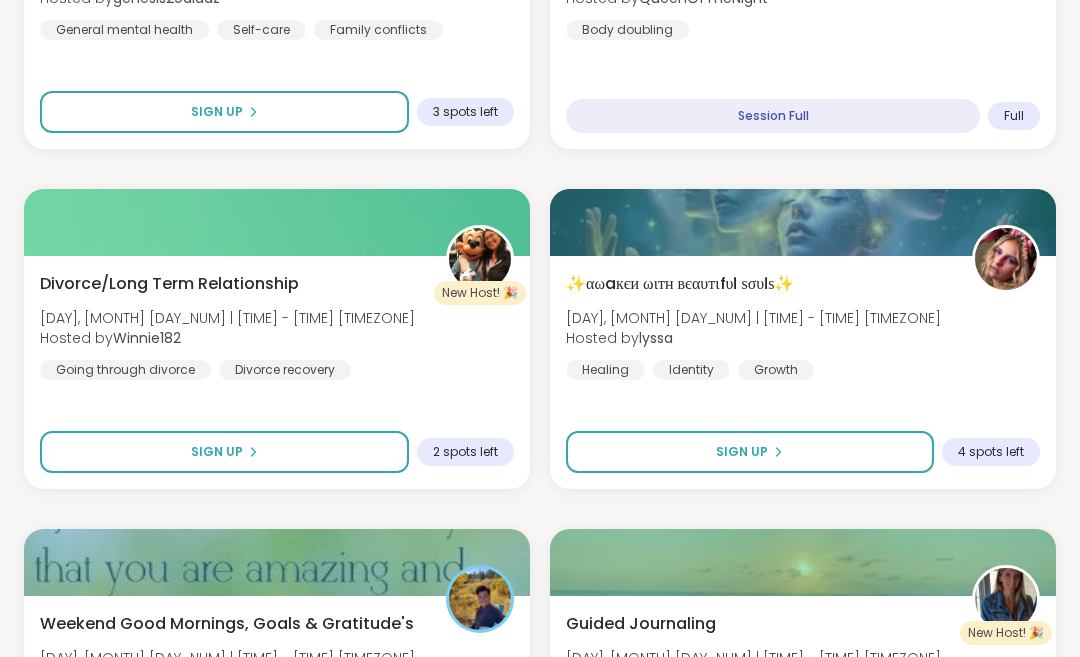 click on "Sign Up" at bounding box center (742, 453) 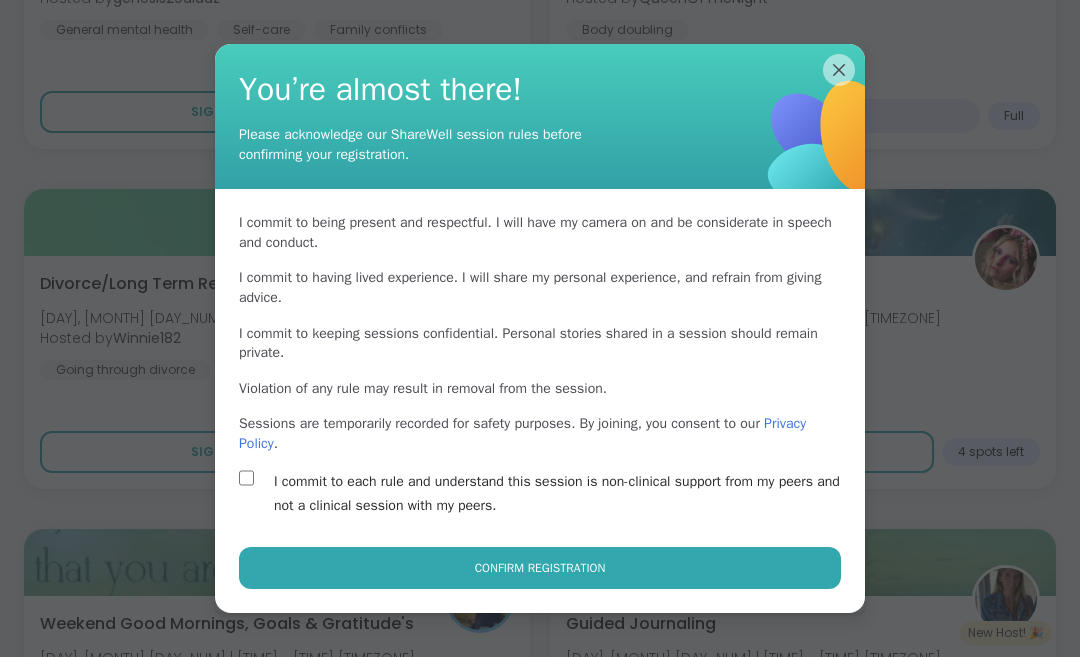 click on "Confirm Registration" at bounding box center (540, 568) 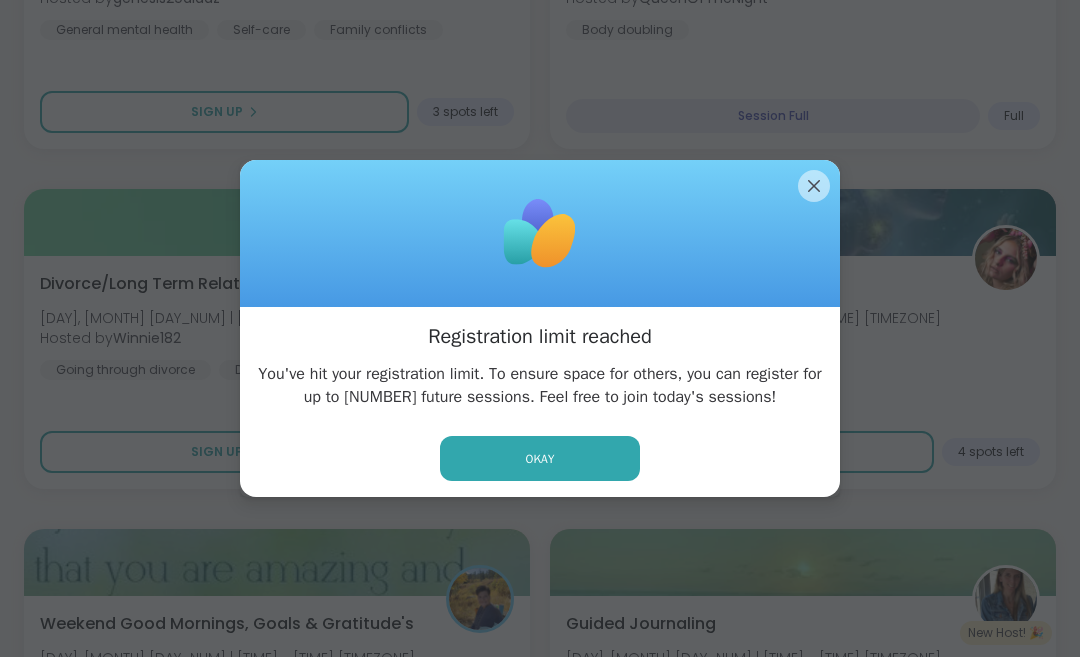 click on "Okay" at bounding box center [540, 458] 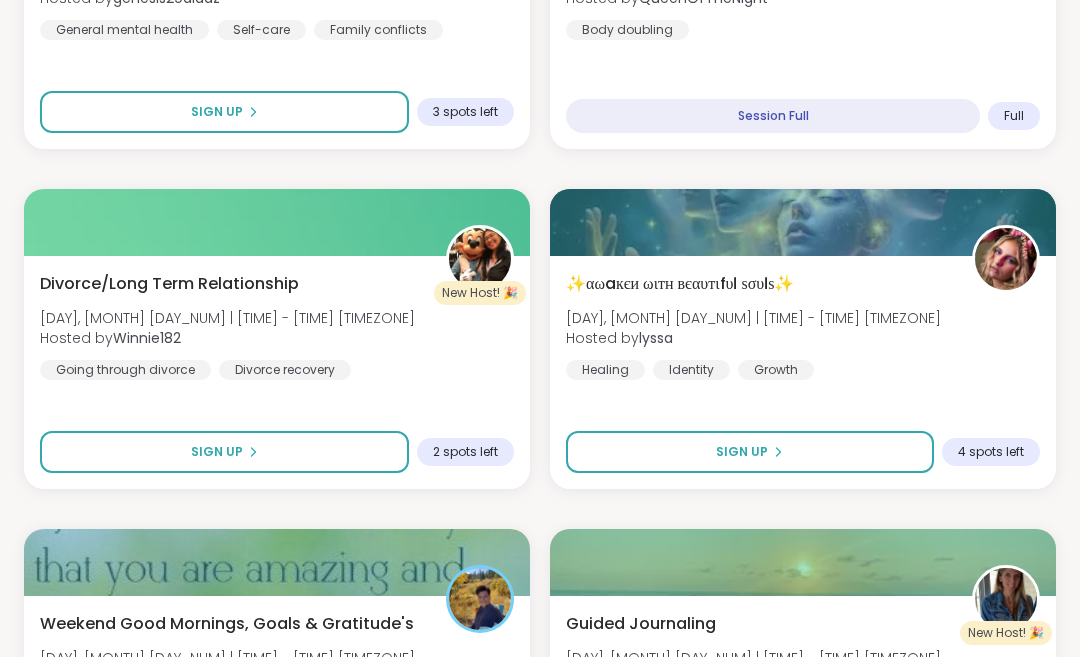 click on "Sign Up" at bounding box center (742, 452) 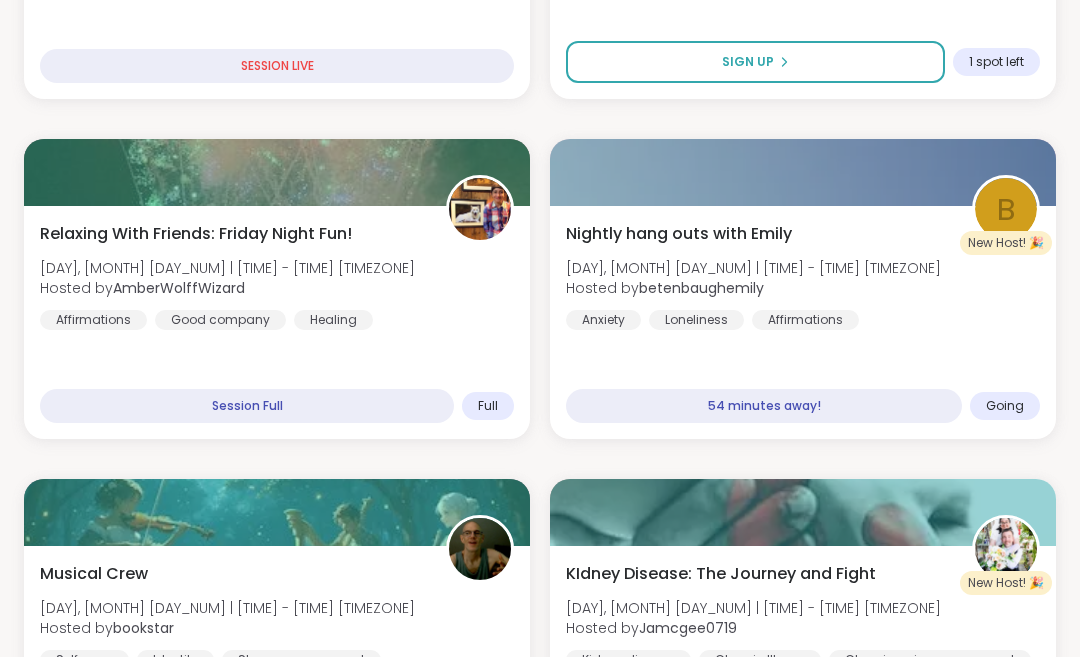 scroll, scrollTop: 1374, scrollLeft: 0, axis: vertical 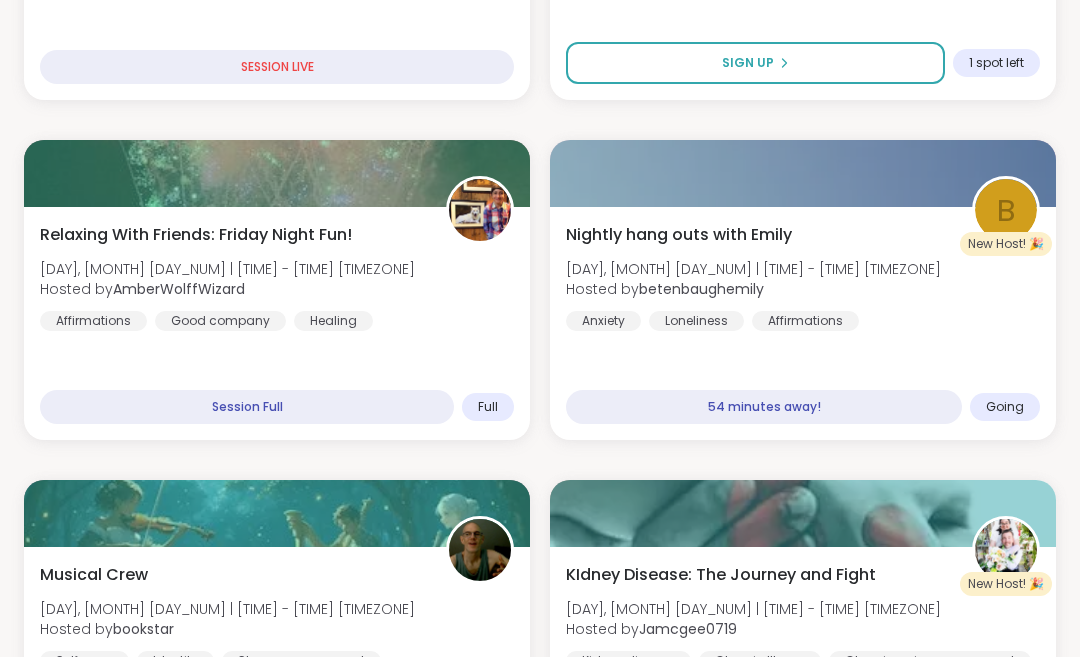 click on "Nightly hang outs with [USERNAME] [DAY], [MONTH] [DAY_NUM] | [TIME] - [TIME] [TIMEZONE] Hosted by  [USERNAME] Anxiety Loneliness Affirmations" at bounding box center (803, 277) 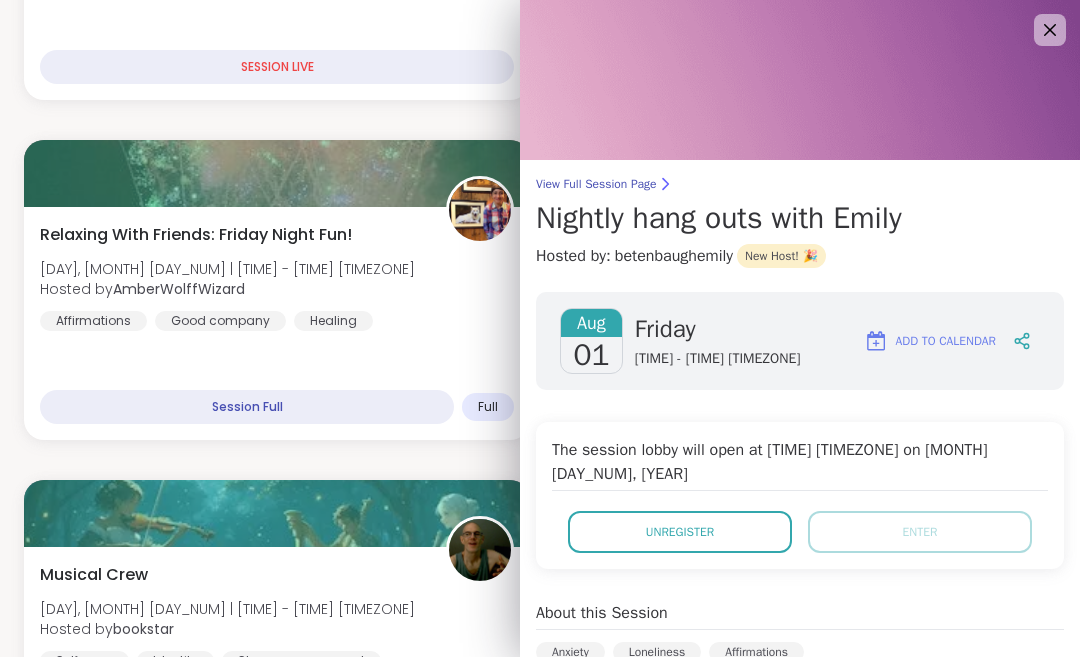 click on "Unregister" at bounding box center (680, 532) 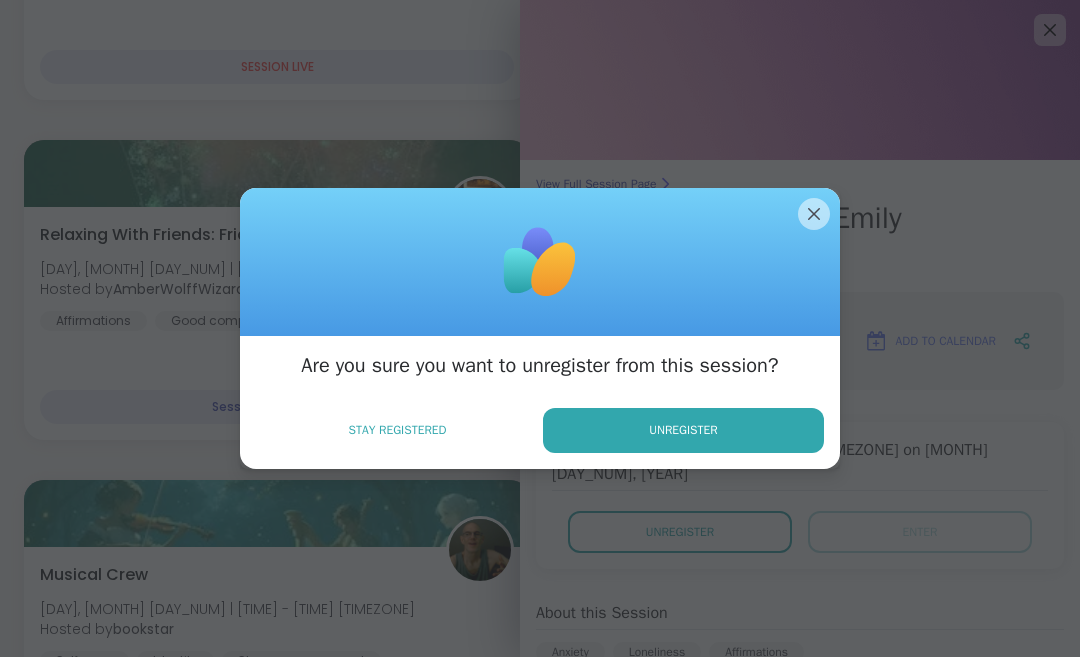 click on "Unregister" at bounding box center [683, 430] 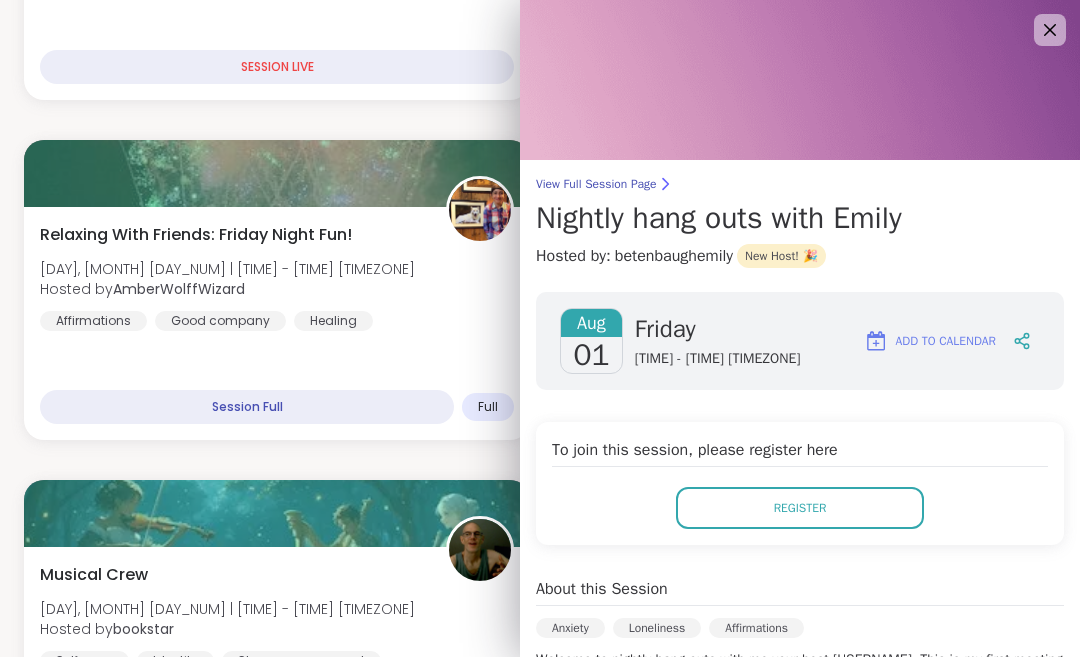 click 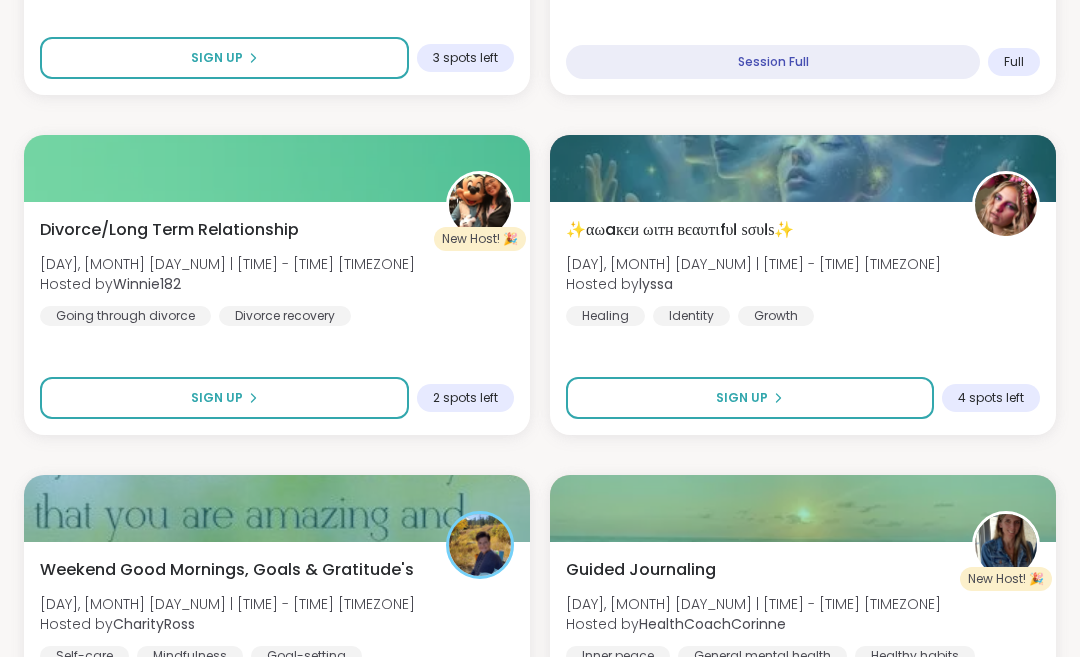 click on "Sign Up" at bounding box center (750, 399) 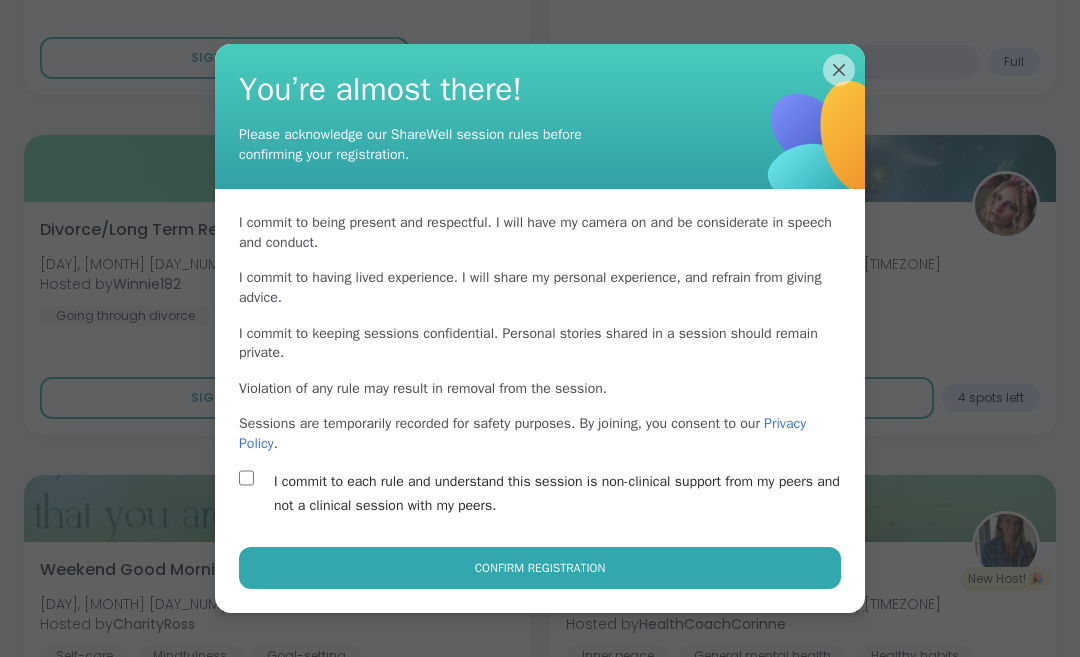 click on "Confirm Registration" at bounding box center [540, 568] 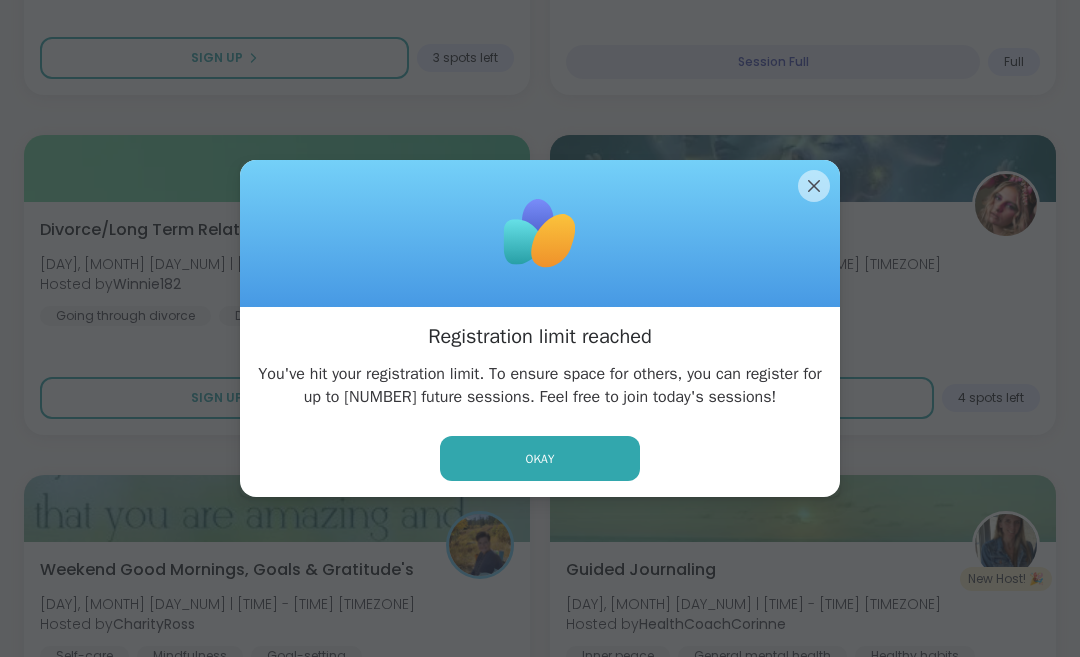 click on "Okay" at bounding box center (540, 458) 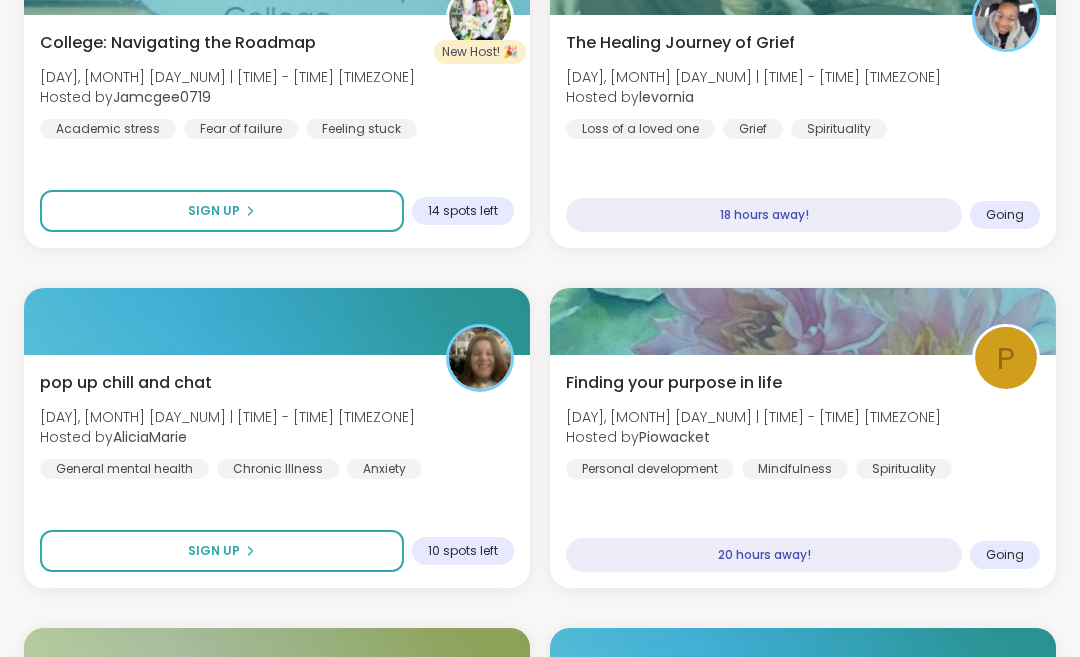 scroll, scrollTop: 4965, scrollLeft: 0, axis: vertical 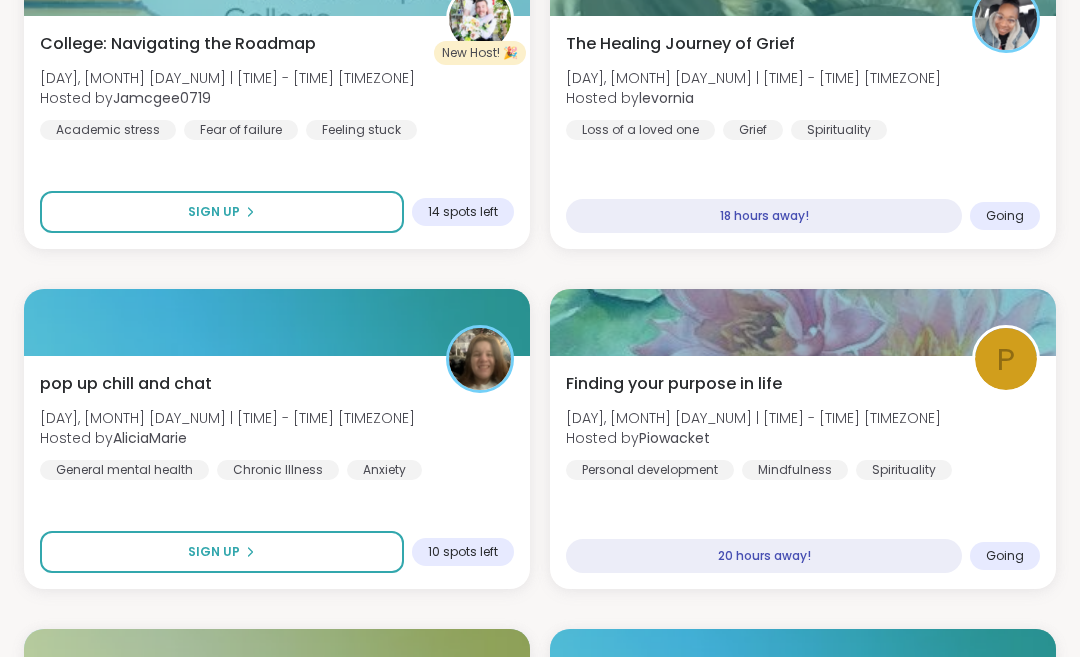 click on "The Healing Journey of Grief [DAY], [MONTH] [DAY_NUM] | [TIME] - [TIME] [TIMEZONE] Hosted by  [USERNAME] Loss of a loved one Grief Spirituality [NUMBER] hours away! Going" at bounding box center [803, 132] 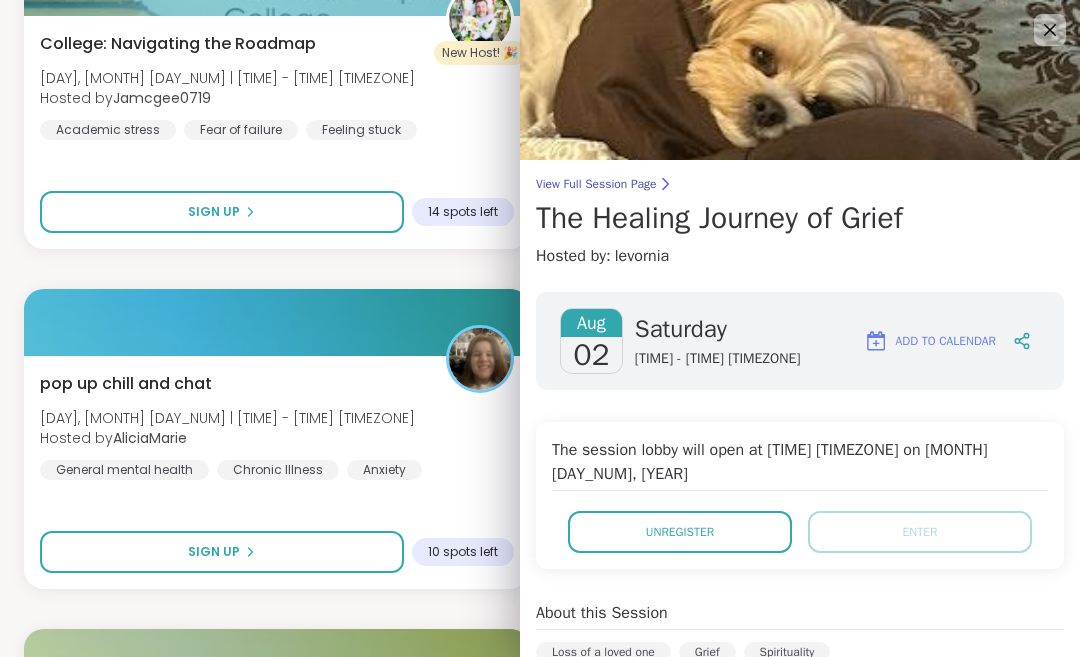 click on "Unregister" at bounding box center [680, 532] 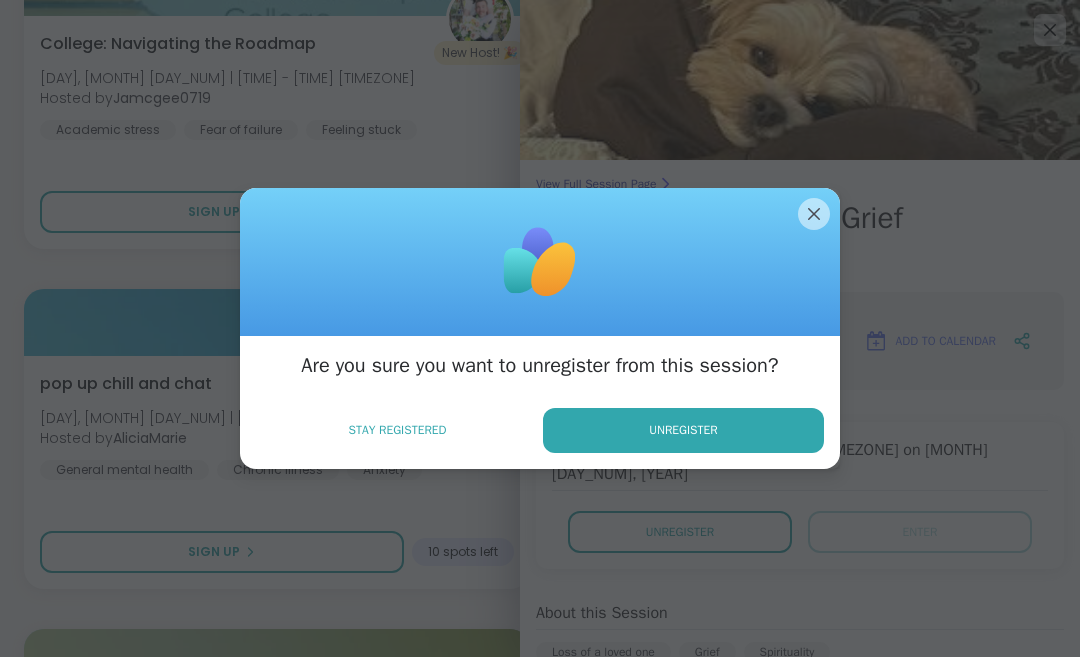 click on "Unregister" at bounding box center (683, 430) 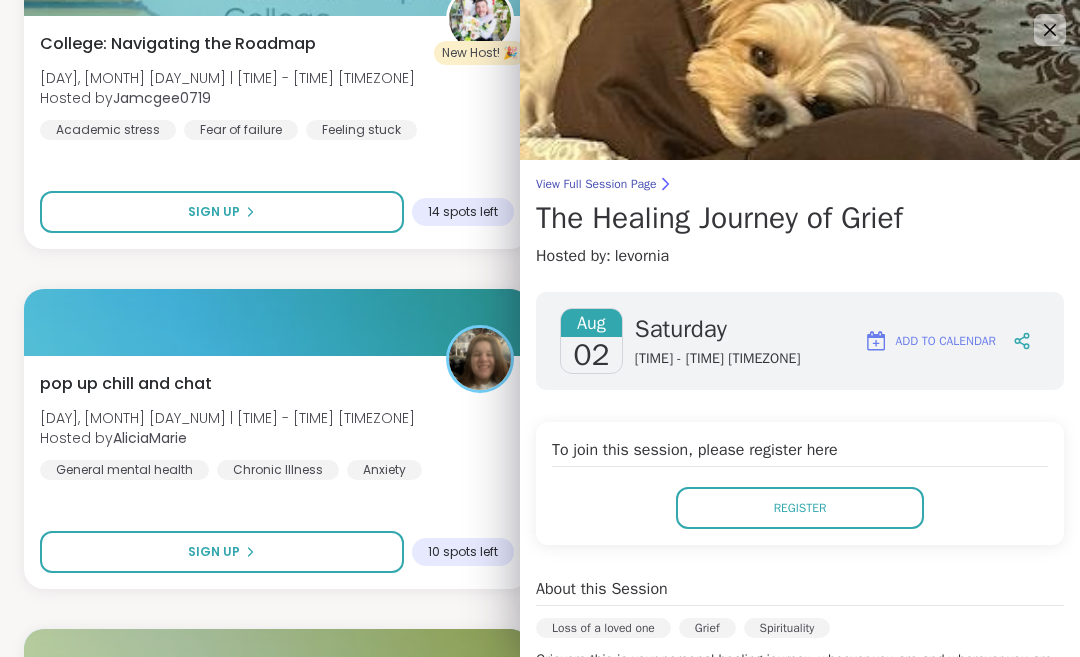 click 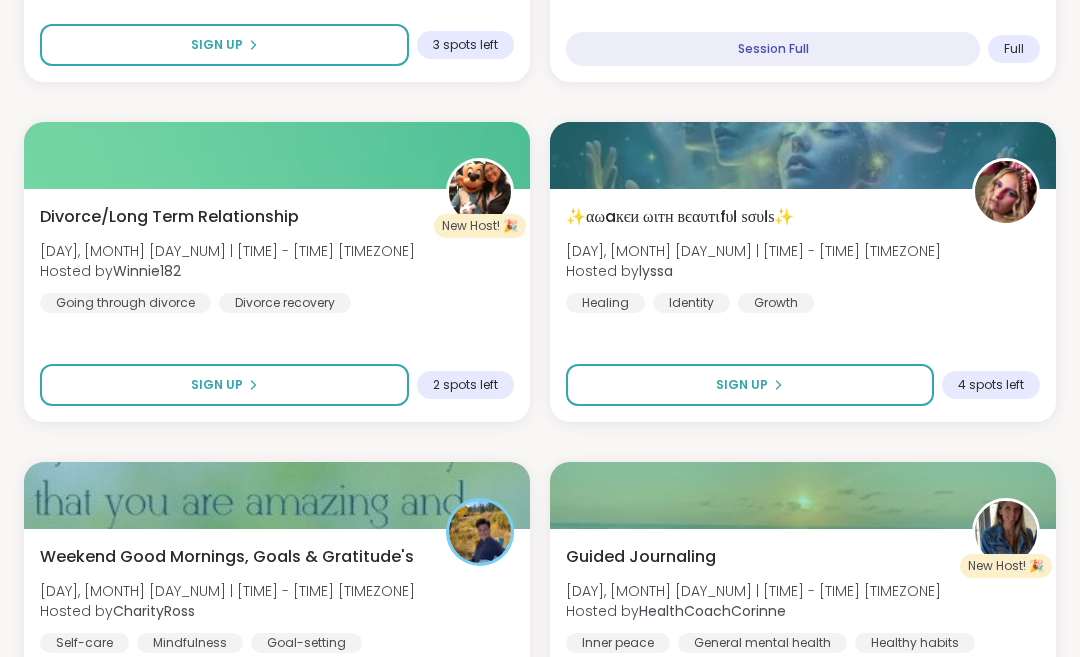 scroll, scrollTop: 2400, scrollLeft: 0, axis: vertical 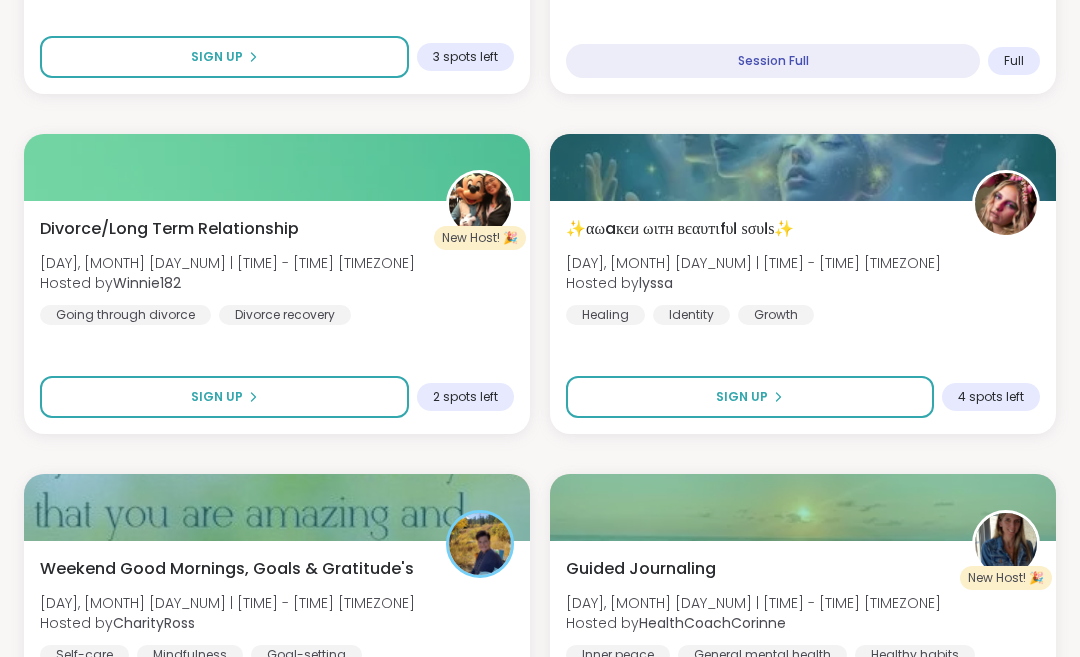 click on "Sign Up" at bounding box center [742, 397] 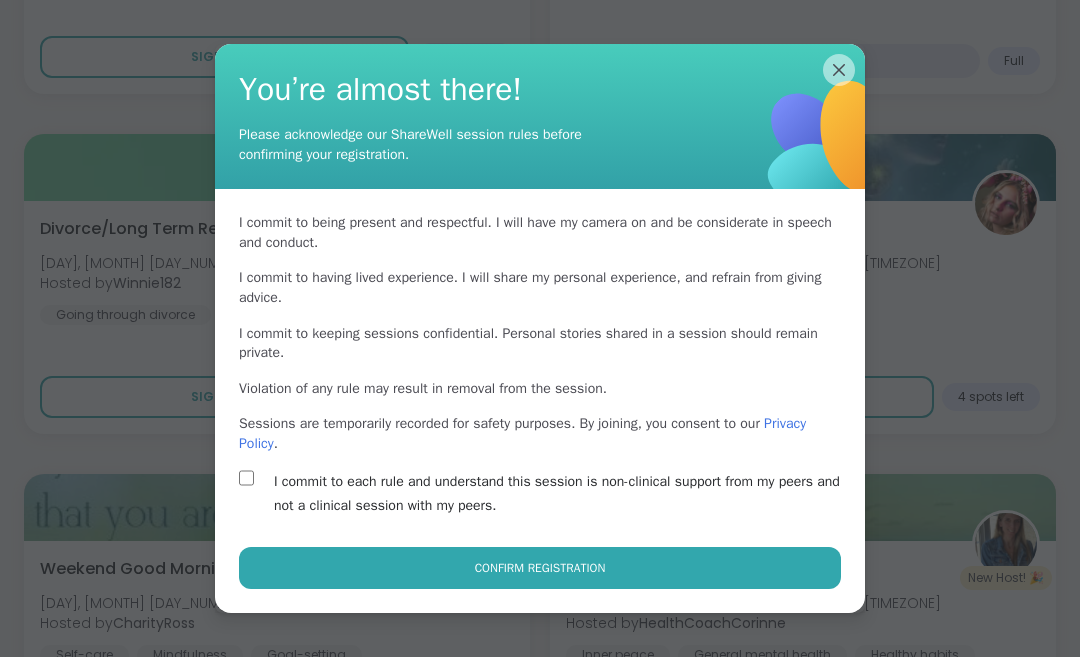 click on "Confirm Registration" at bounding box center (540, 568) 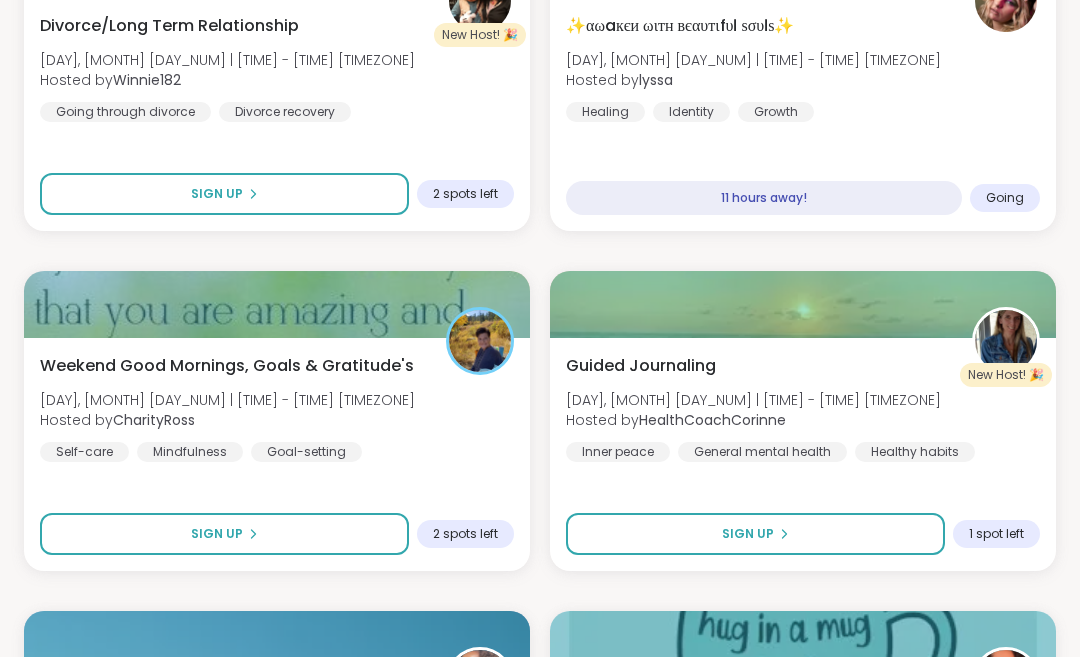 click on "Sign Up" at bounding box center [224, 535] 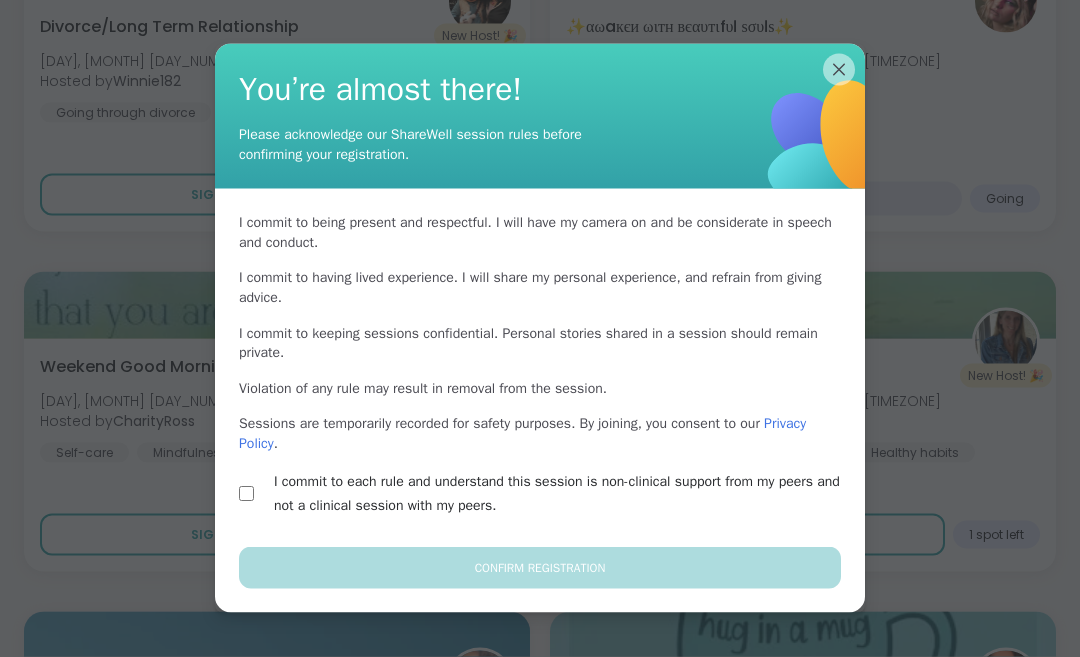 scroll, scrollTop: 2603, scrollLeft: 0, axis: vertical 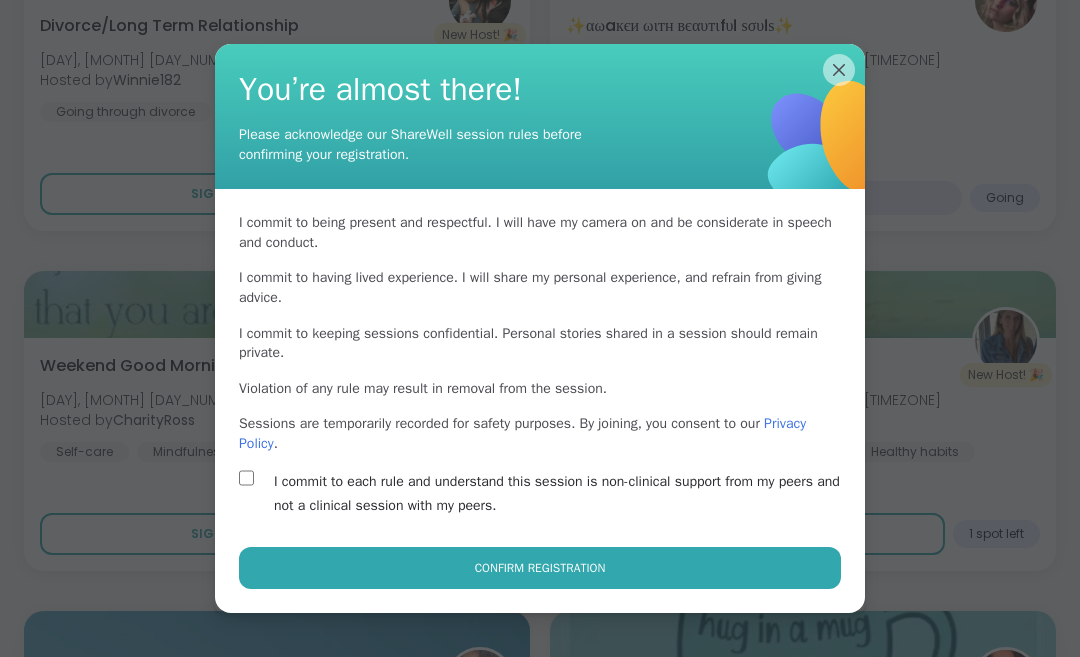 click on "Confirm Registration" at bounding box center [540, 568] 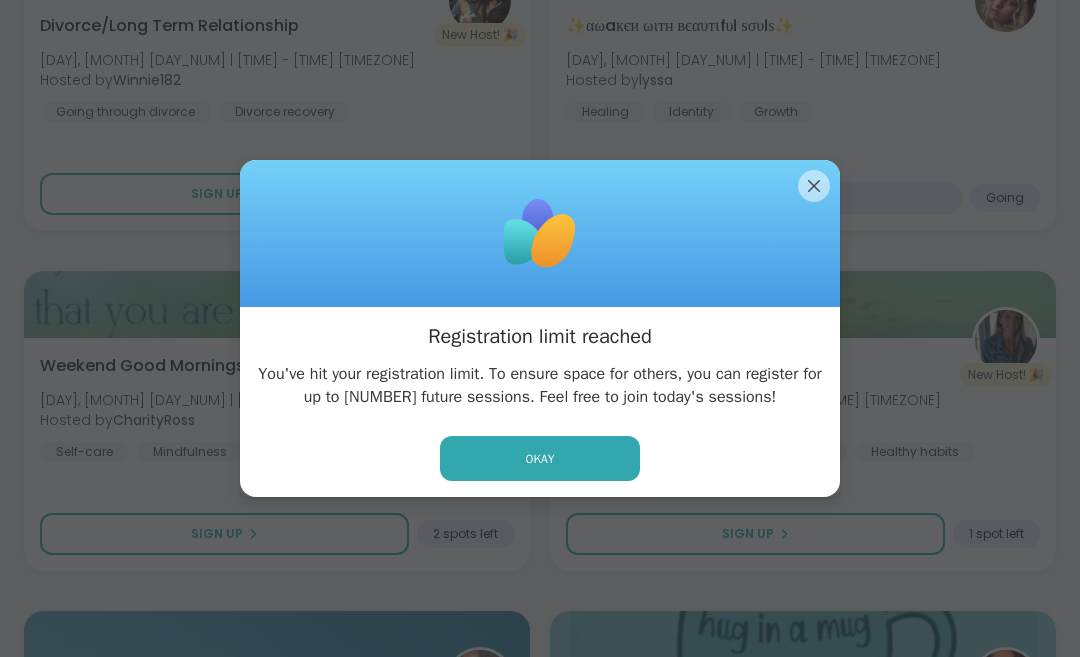 click on "Okay" at bounding box center (540, 458) 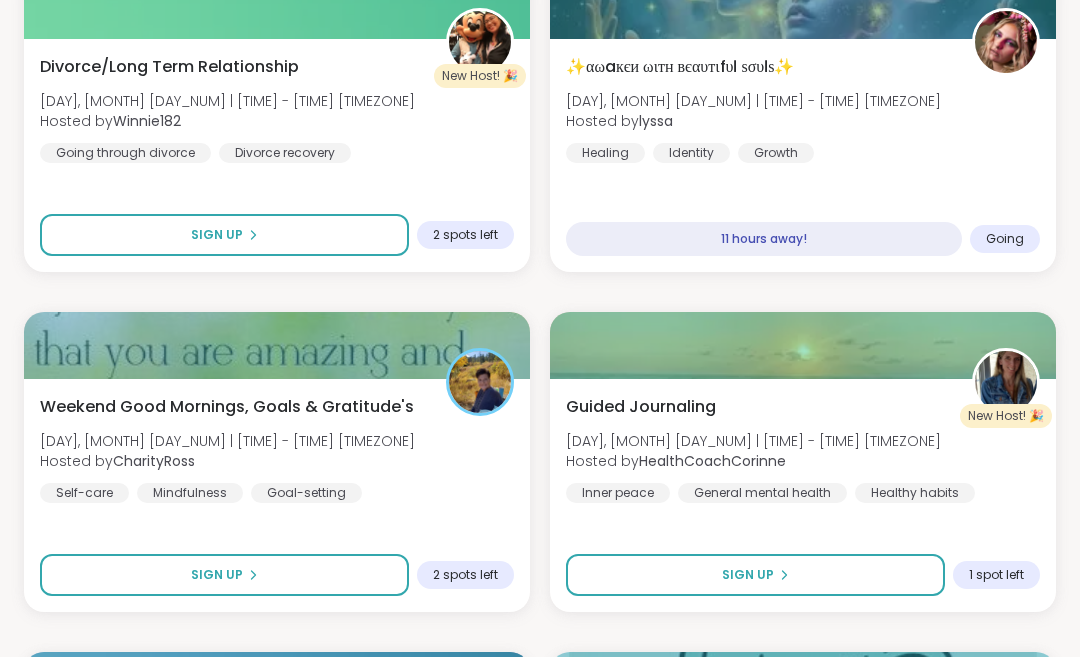 scroll, scrollTop: 2562, scrollLeft: 0, axis: vertical 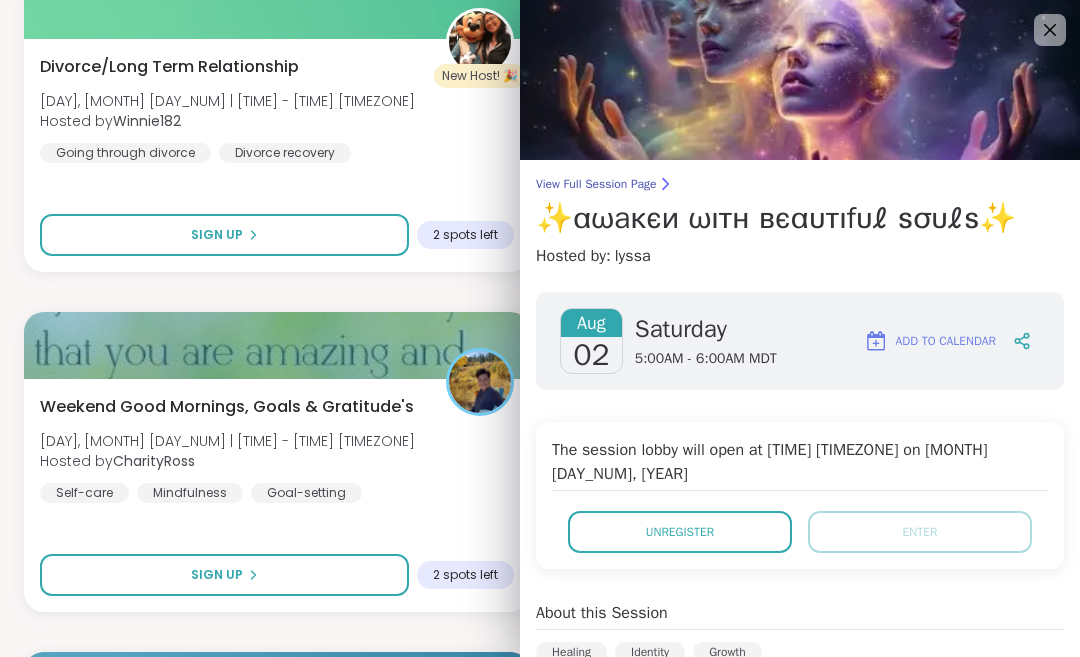 click on "Unregister" at bounding box center [680, 532] 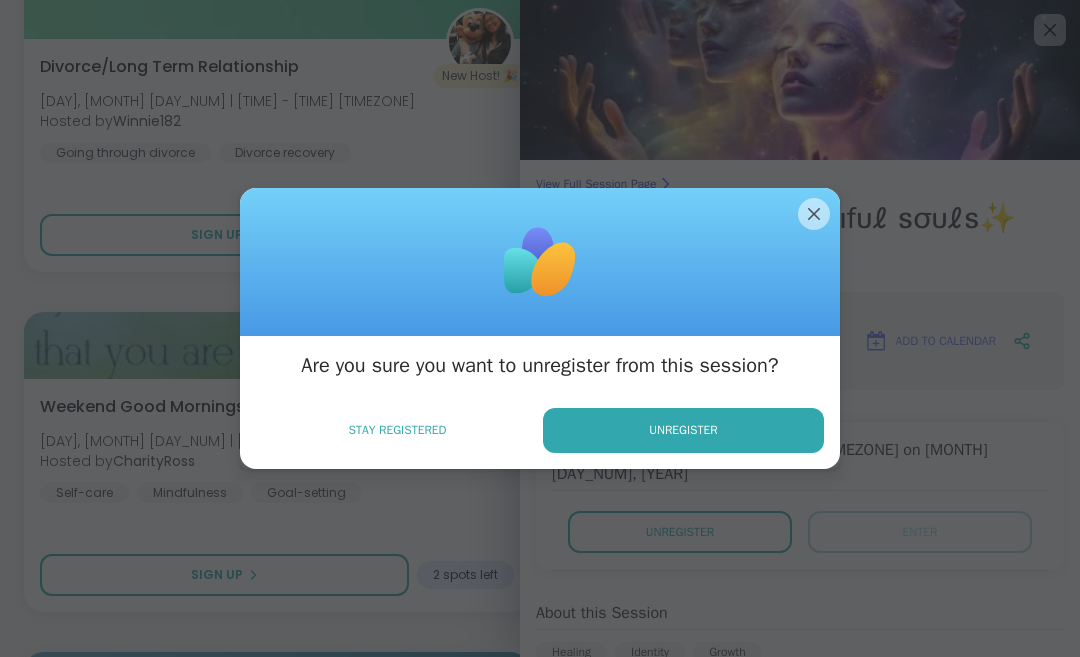 click on "Unregister" at bounding box center (683, 430) 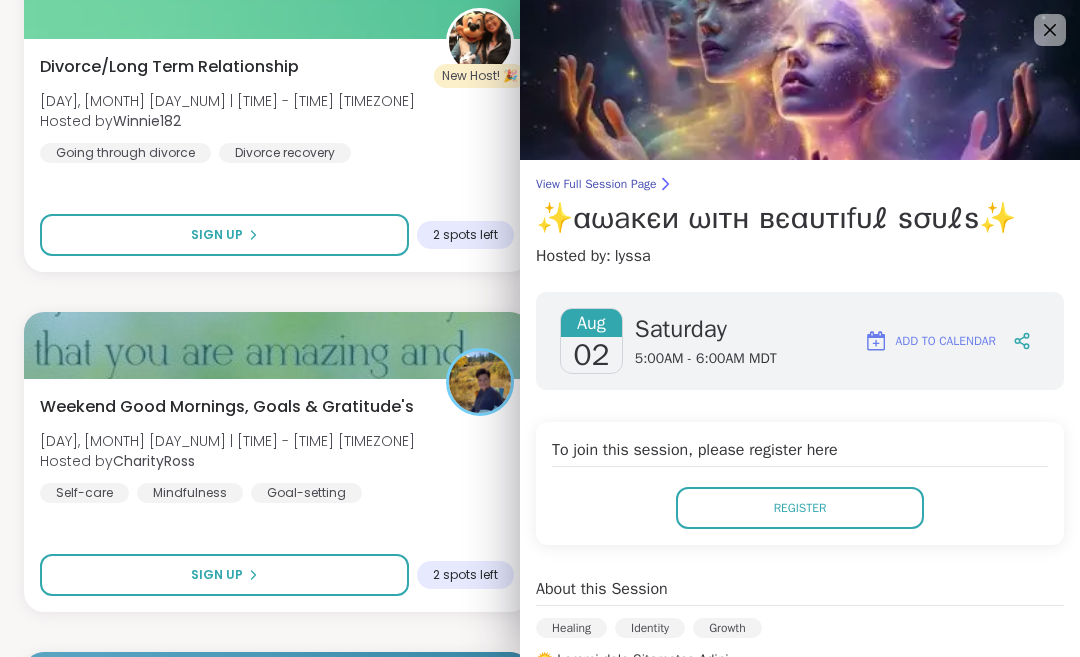 click at bounding box center [800, 80] 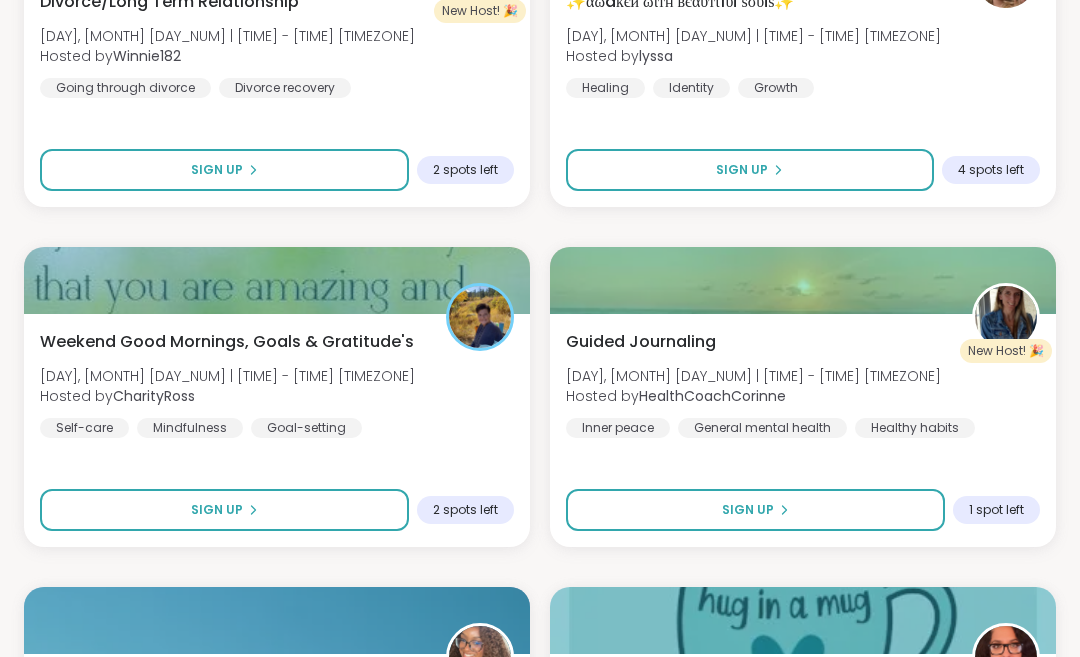 scroll, scrollTop: 2633, scrollLeft: 0, axis: vertical 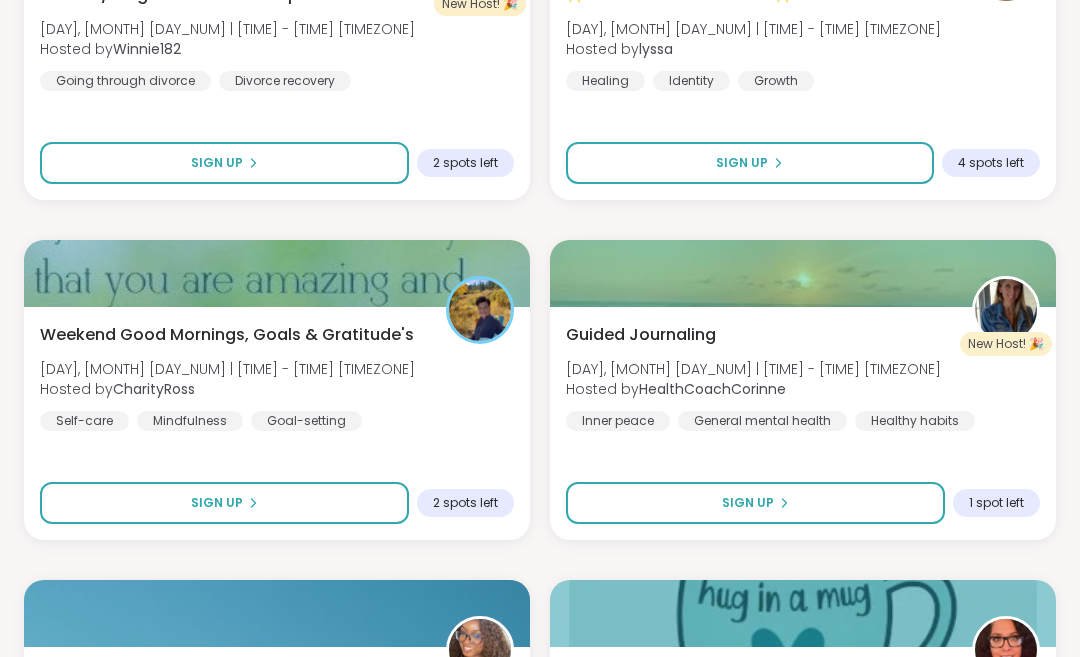 click on "Sign Up" at bounding box center [224, 504] 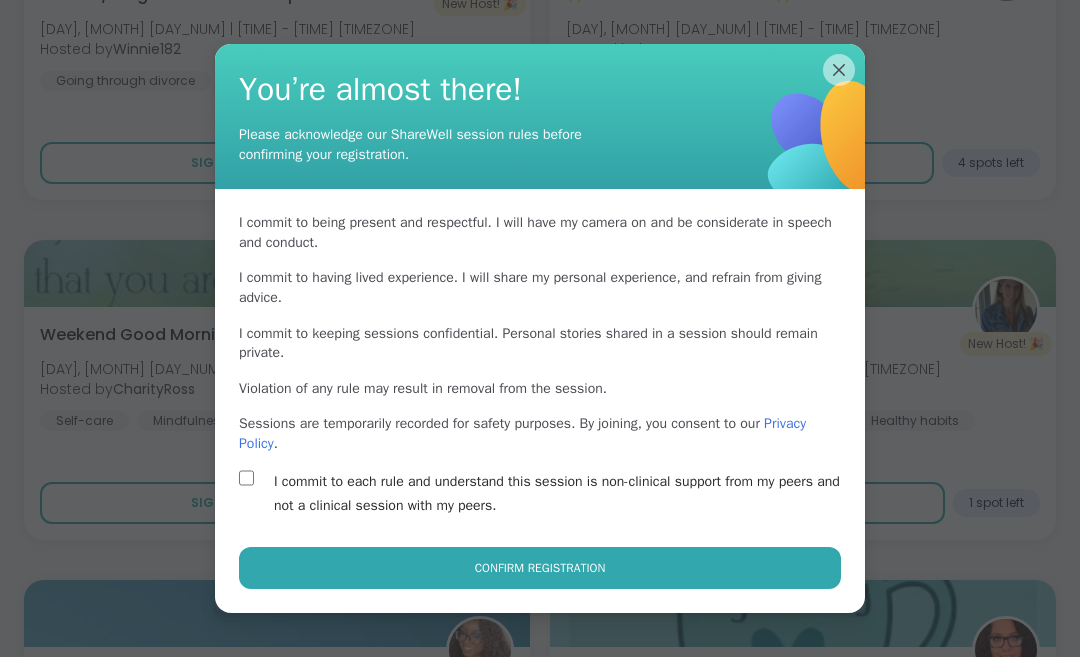 click on "Confirm Registration" at bounding box center (540, 568) 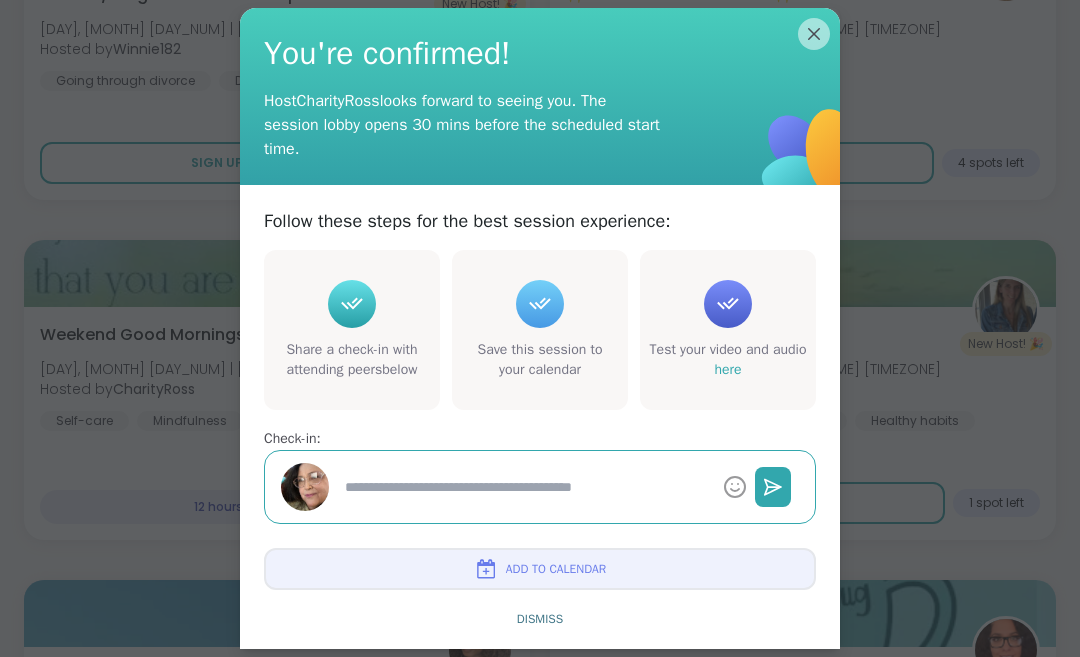 type on "*" 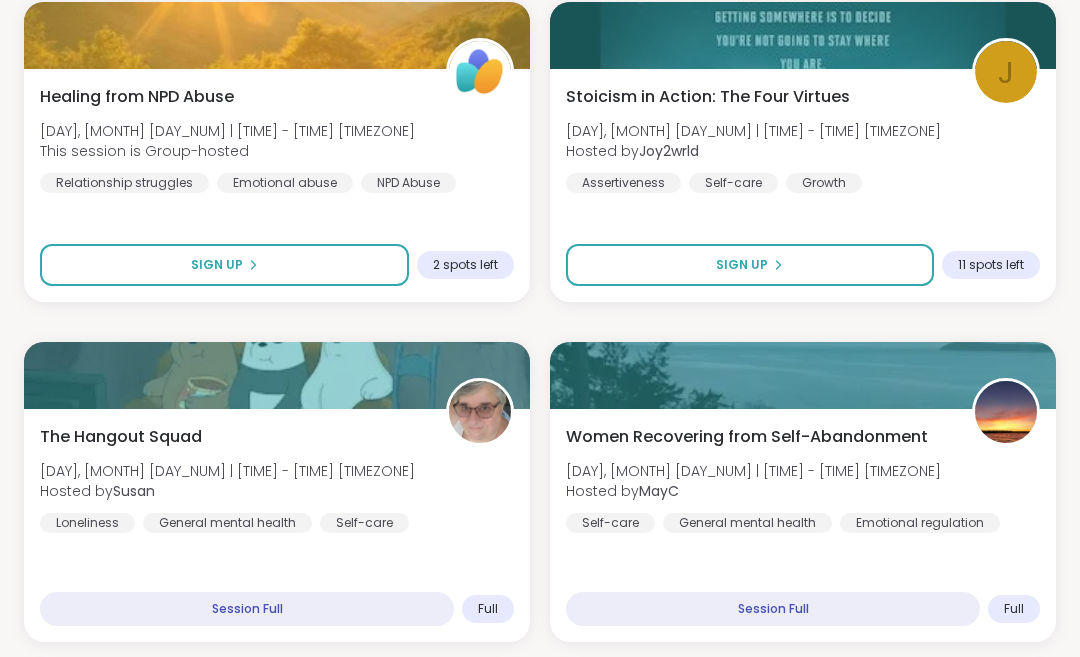 scroll, scrollTop: 3886, scrollLeft: 0, axis: vertical 